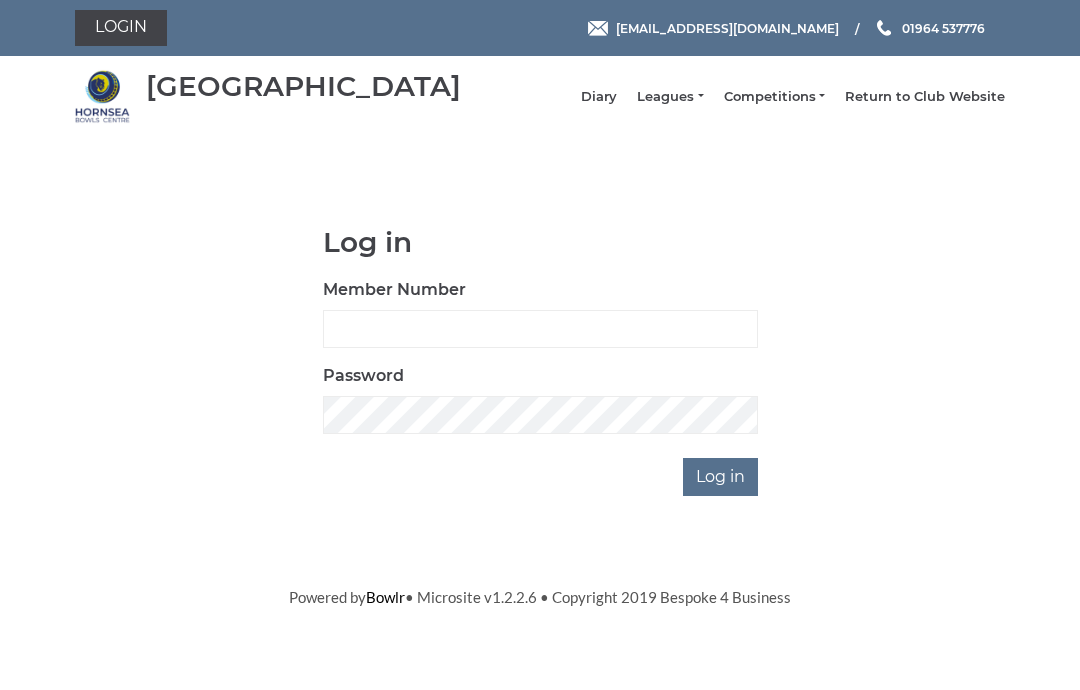 scroll, scrollTop: 0, scrollLeft: 0, axis: both 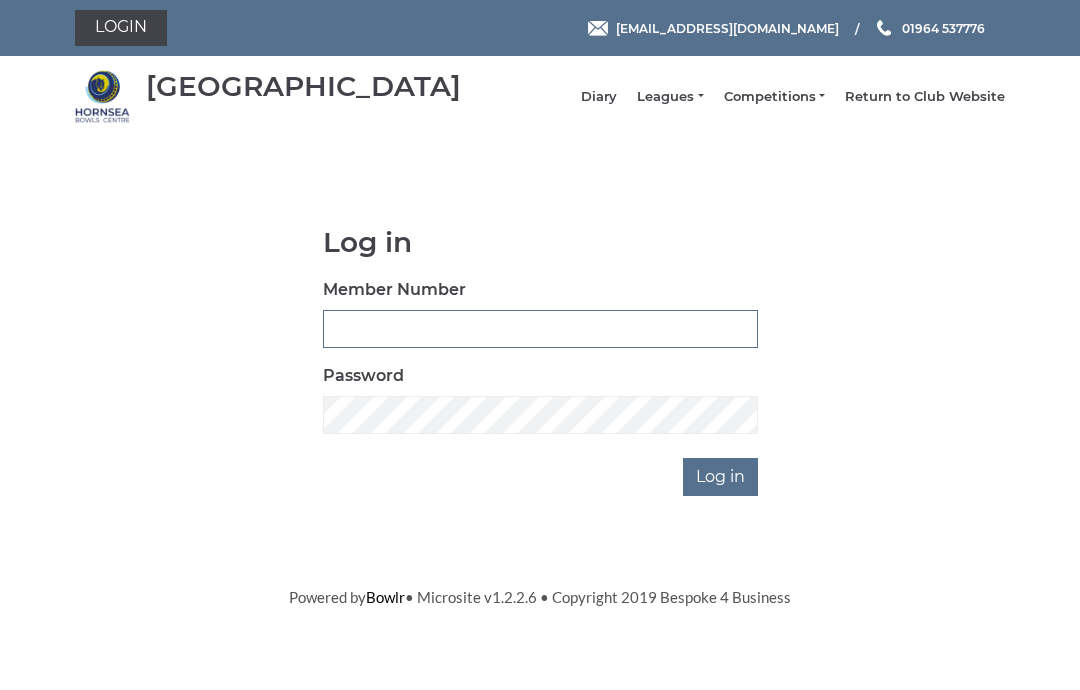 type on "1099" 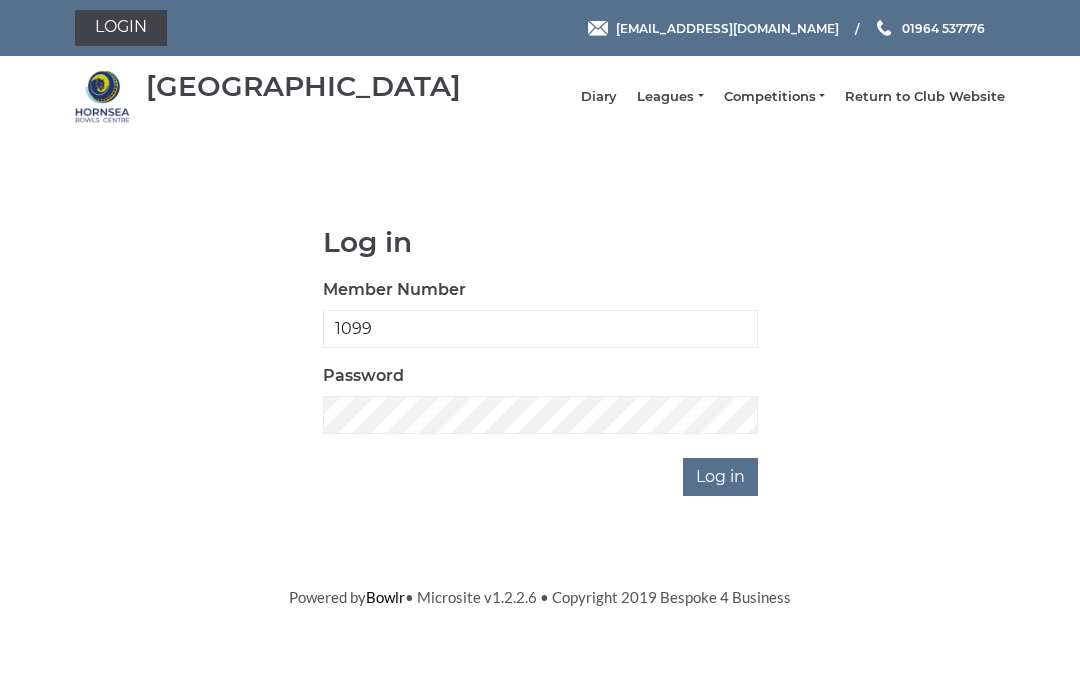 click on "Log in" at bounding box center (720, 477) 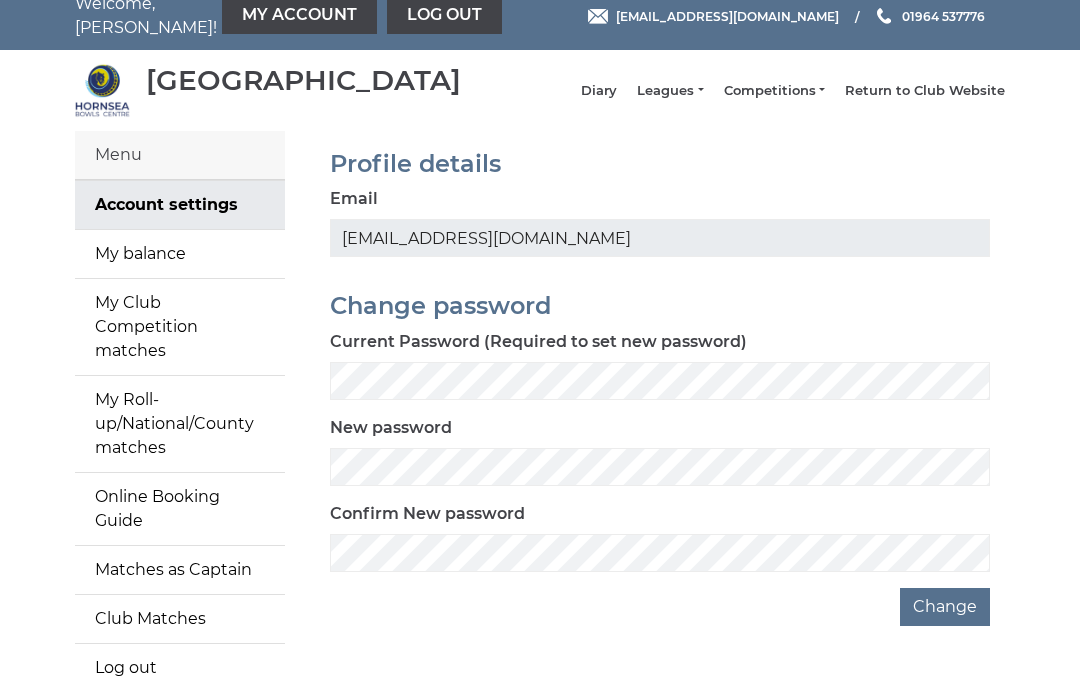 scroll, scrollTop: 6, scrollLeft: 0, axis: vertical 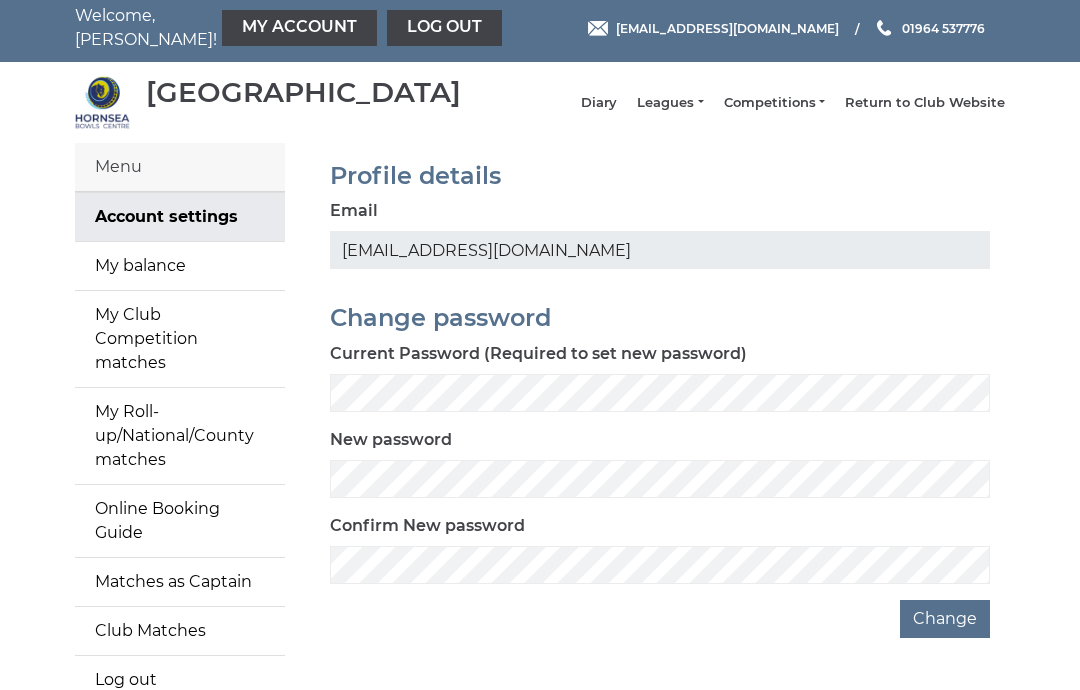 click on "Diary" at bounding box center [599, 103] 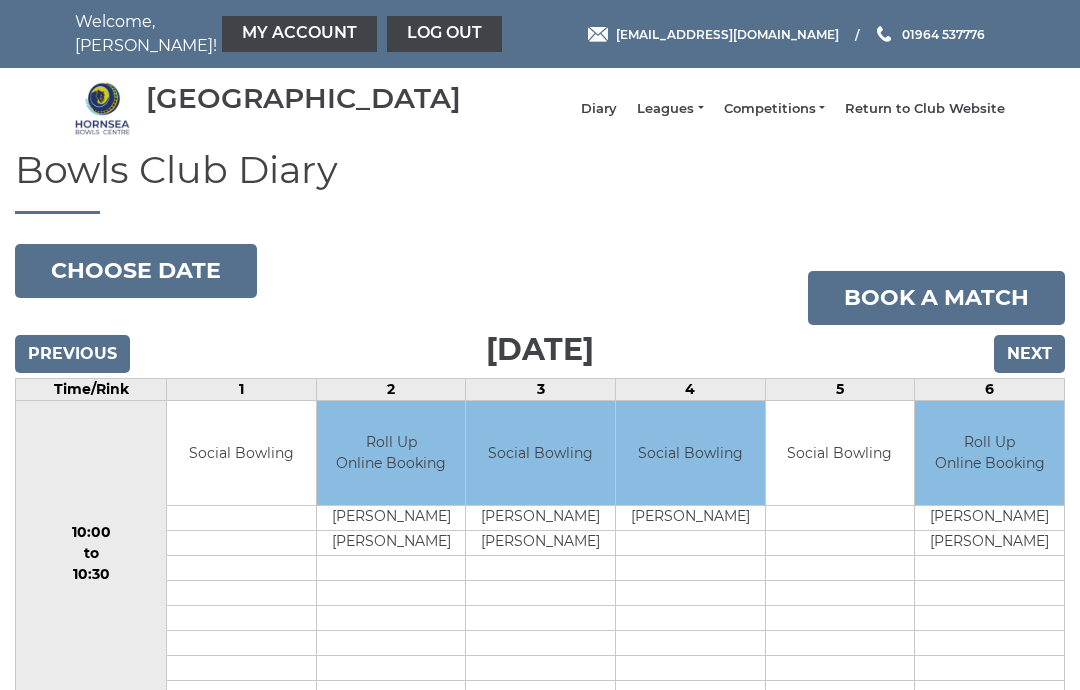 scroll, scrollTop: 0, scrollLeft: 0, axis: both 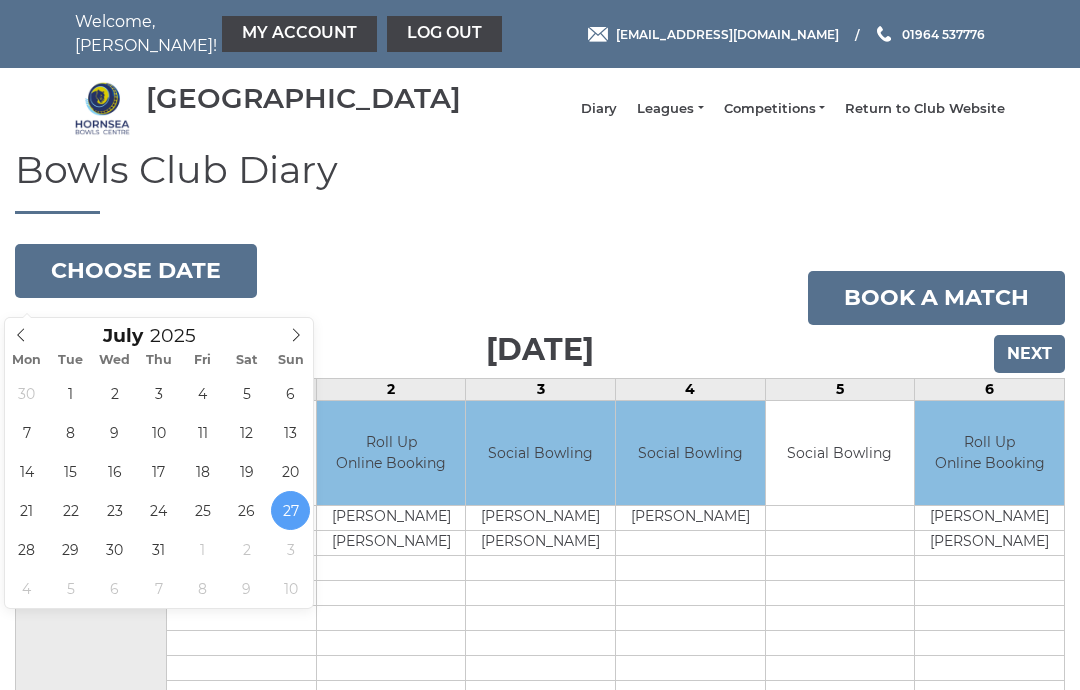 type on "[DATE]" 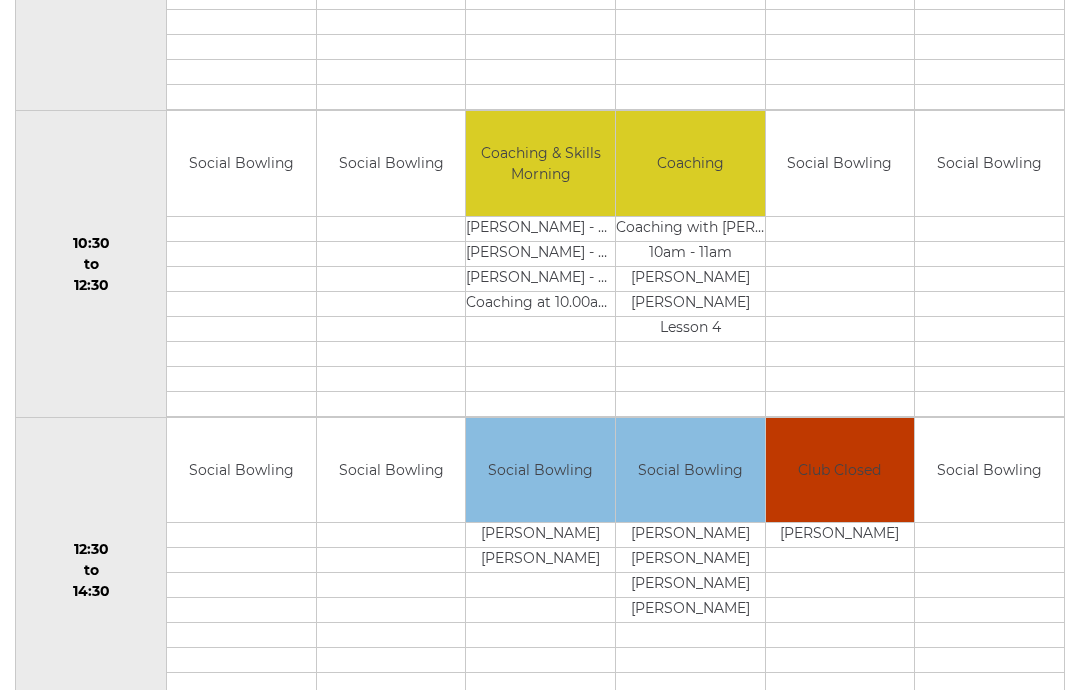 scroll, scrollTop: 598, scrollLeft: 0, axis: vertical 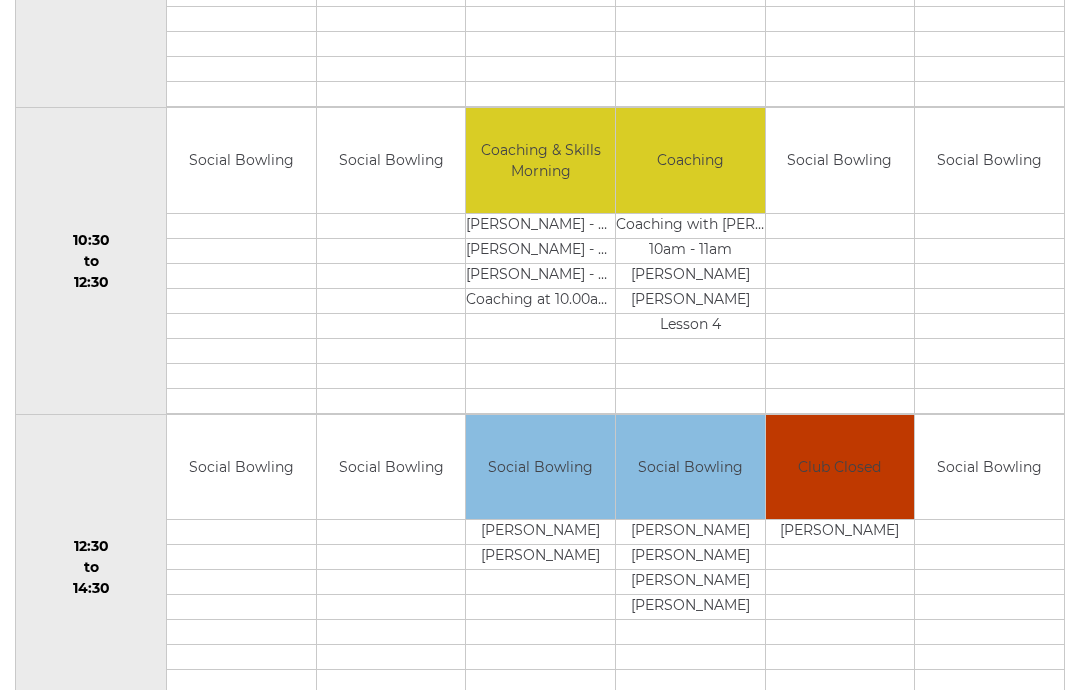 click on "Social Bowling" at bounding box center [391, 161] 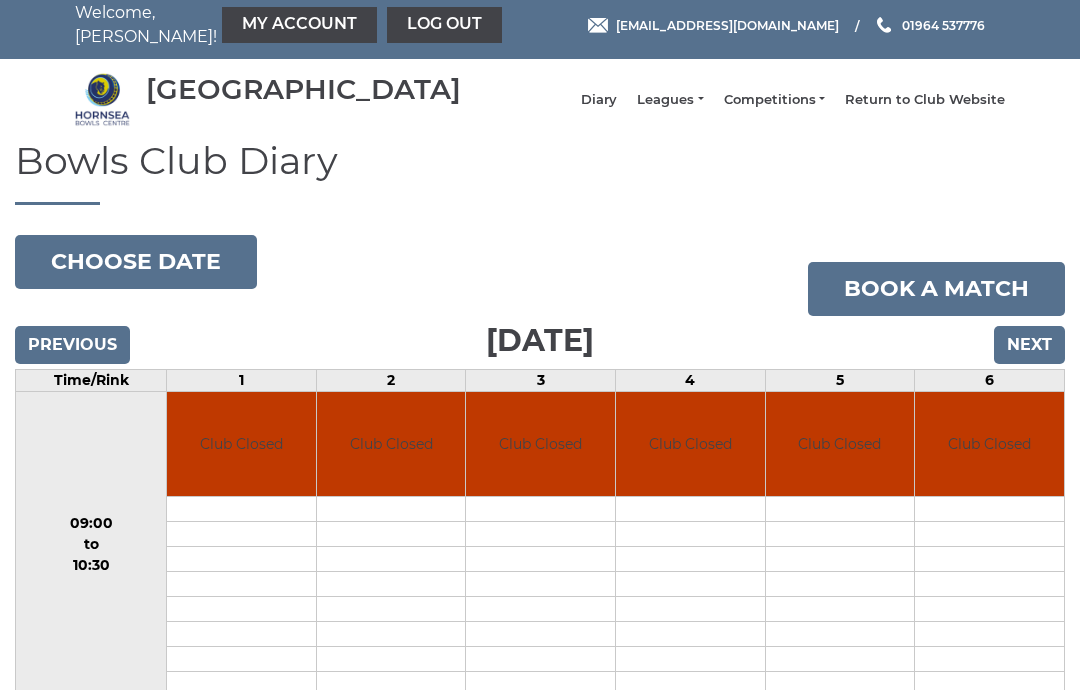 scroll, scrollTop: 0, scrollLeft: 0, axis: both 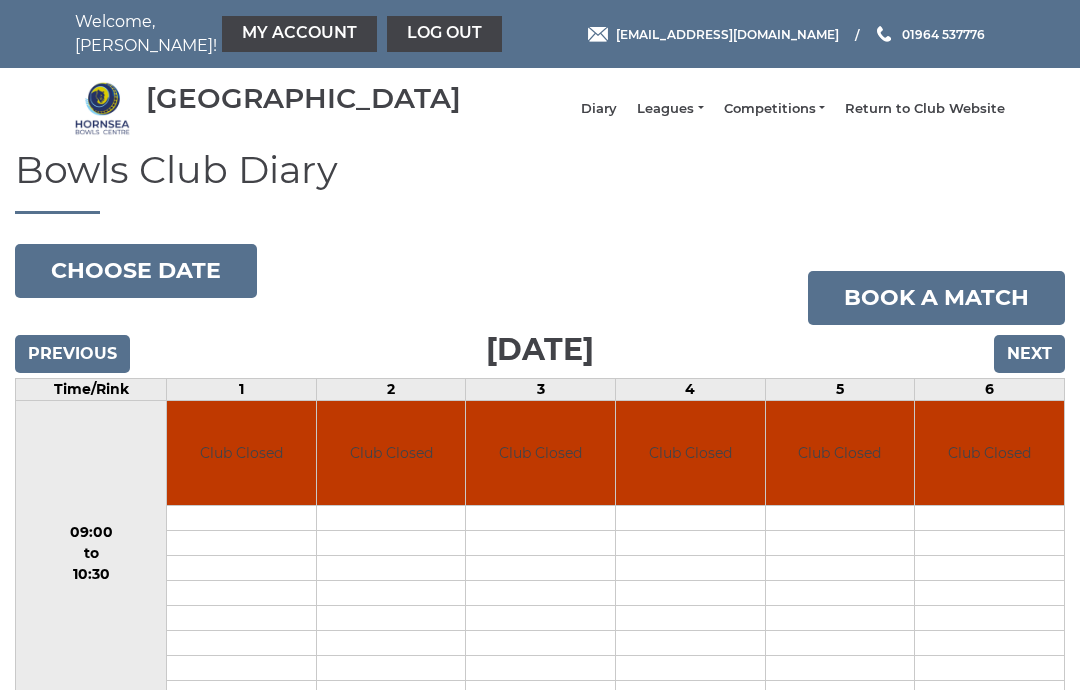 click on "Book a match" at bounding box center (936, 298) 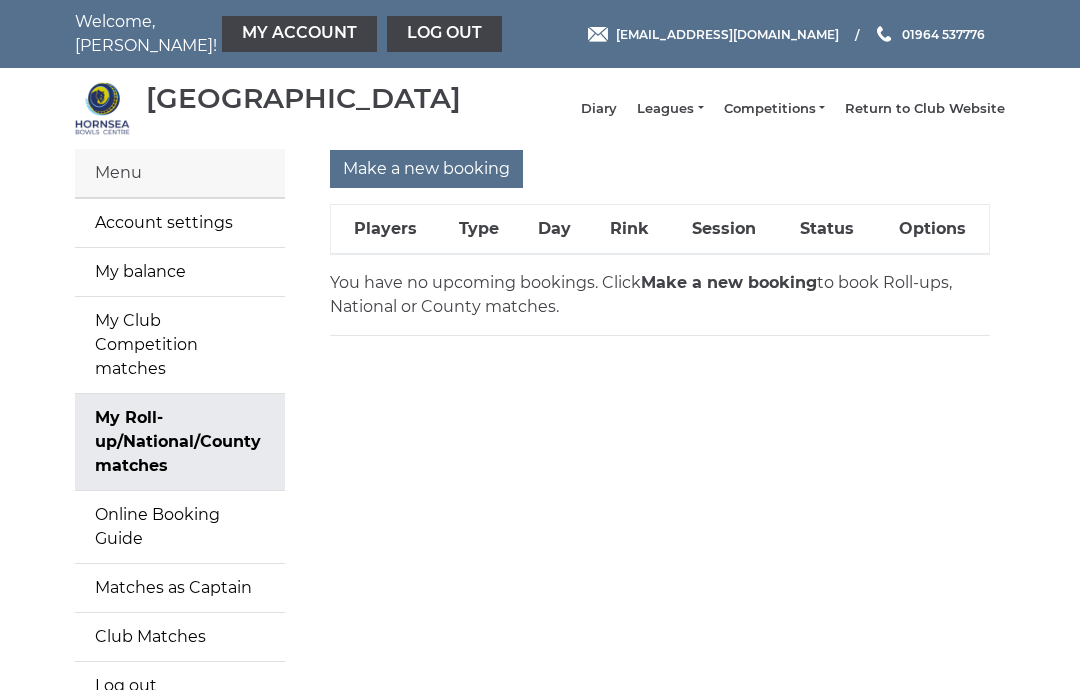 scroll, scrollTop: 0, scrollLeft: 0, axis: both 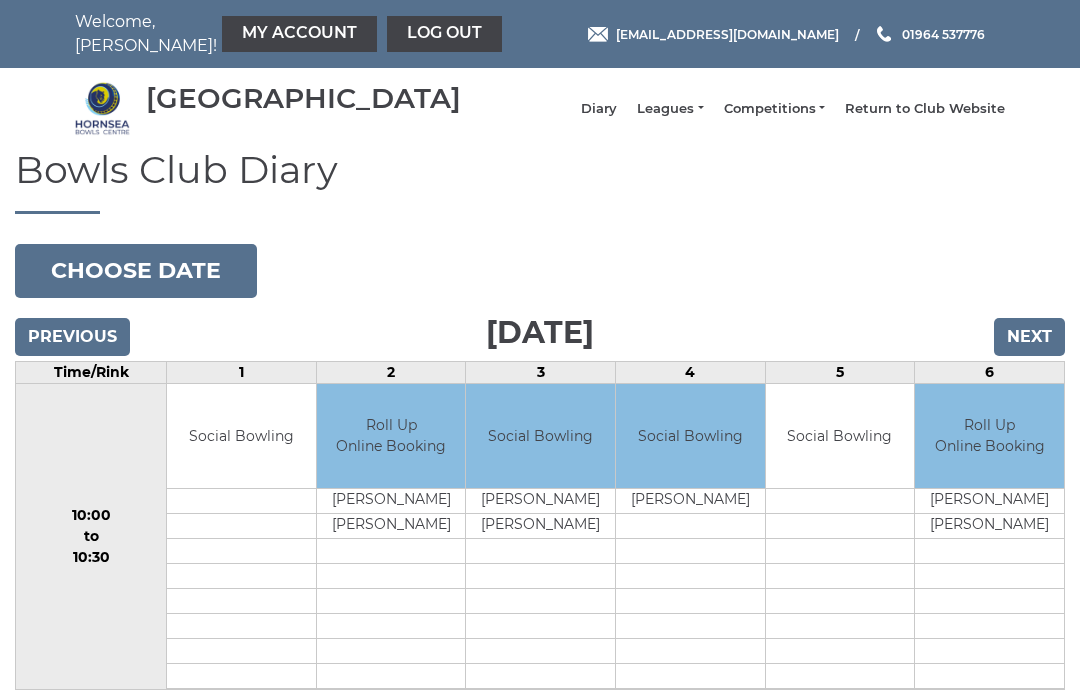 click on "Choose date" at bounding box center (136, 271) 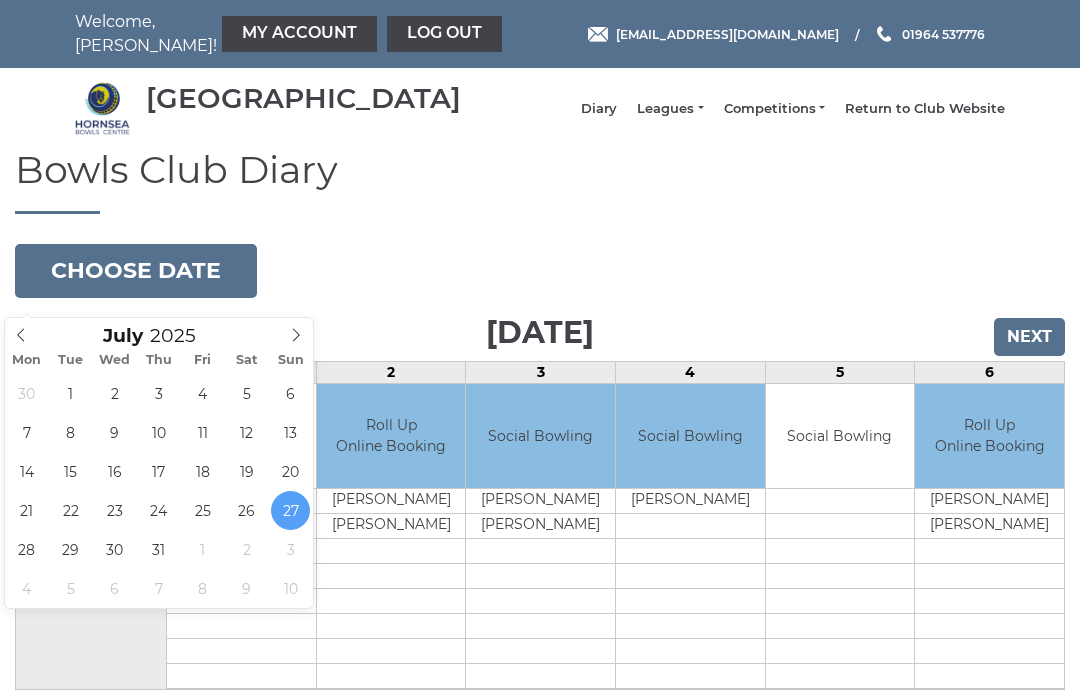 type on "[DATE]" 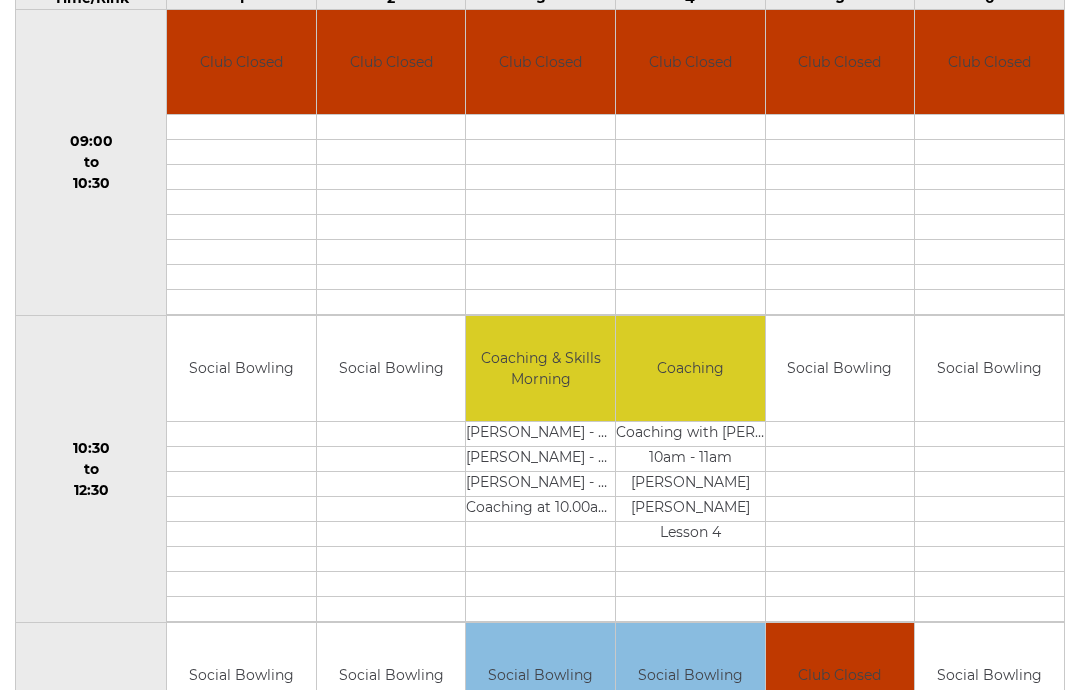 scroll, scrollTop: 385, scrollLeft: 0, axis: vertical 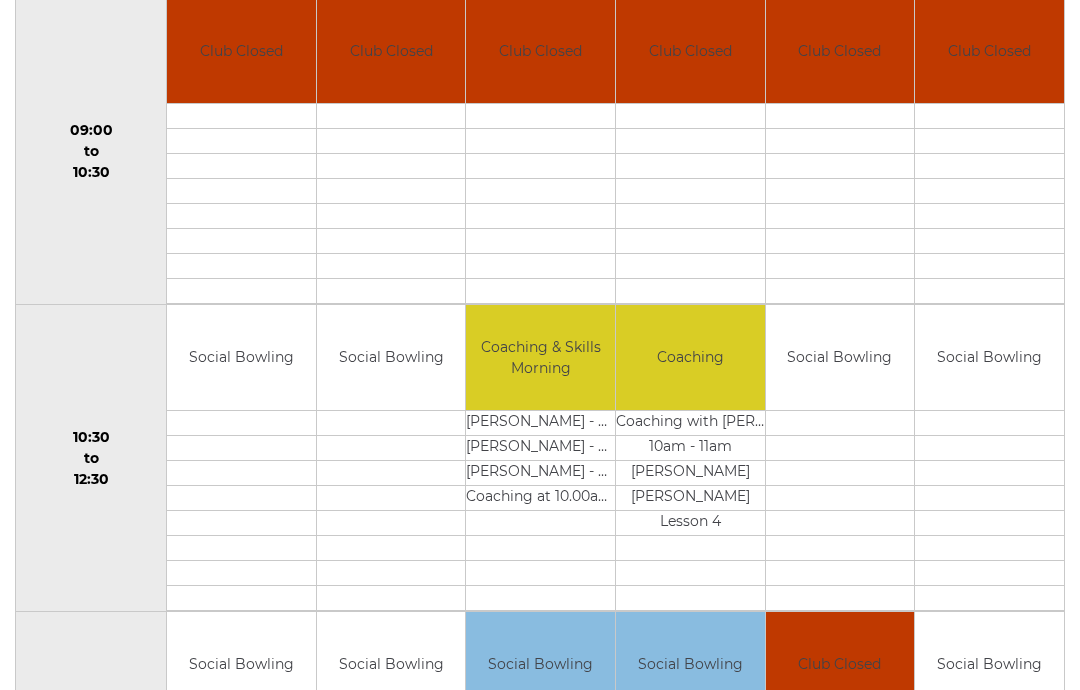 click at bounding box center [989, 241] 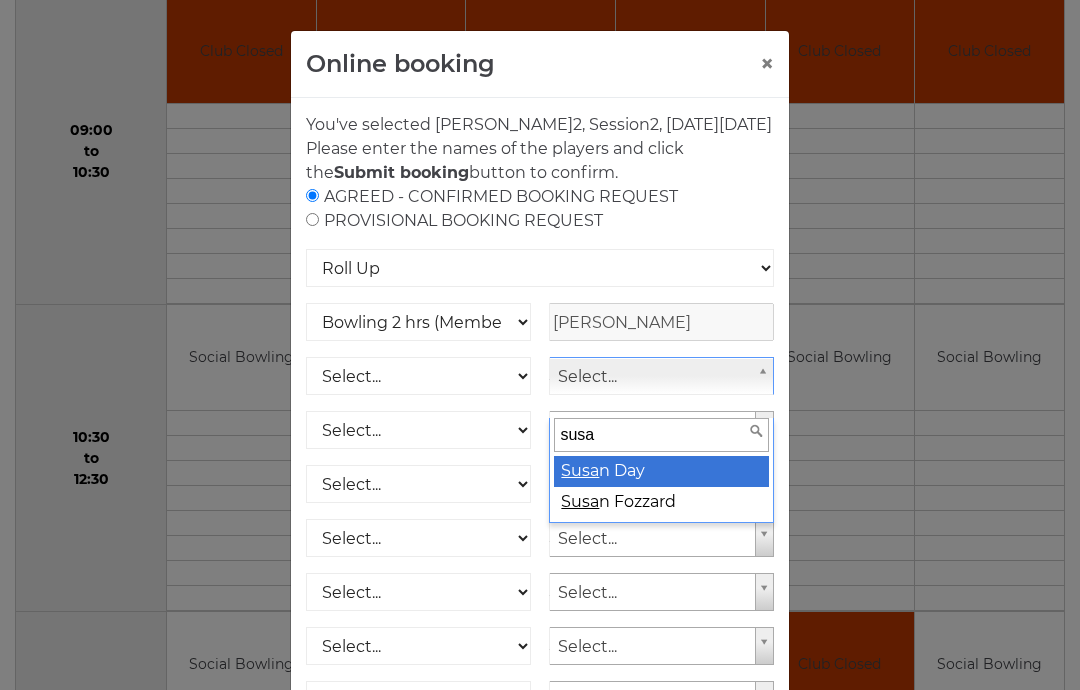 type on "susan" 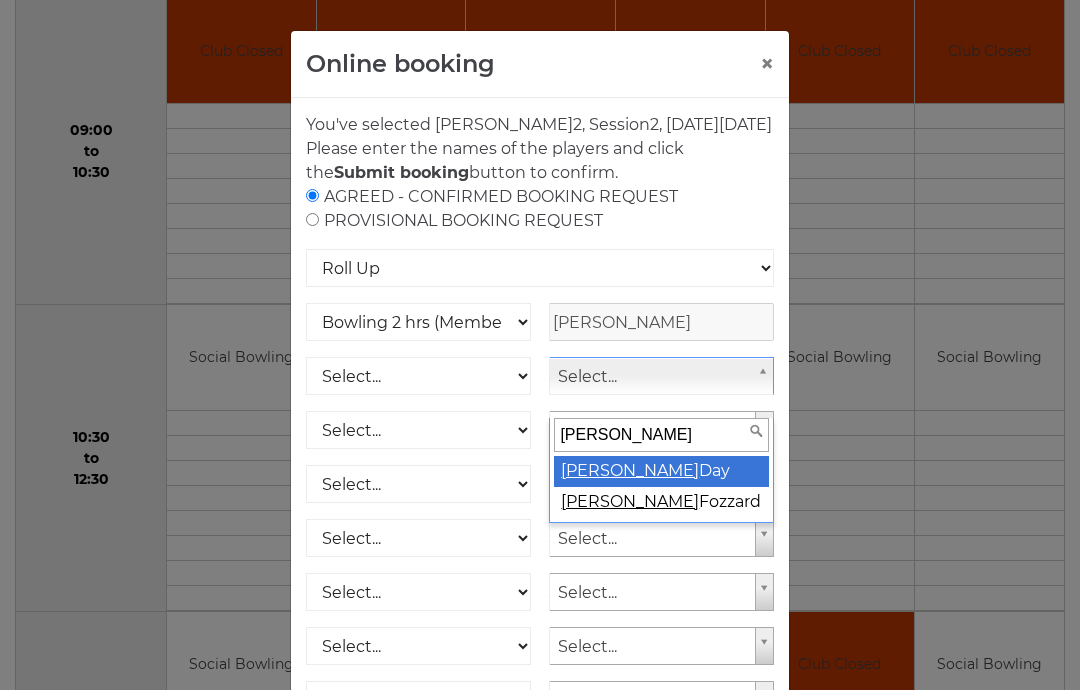 select on "914" 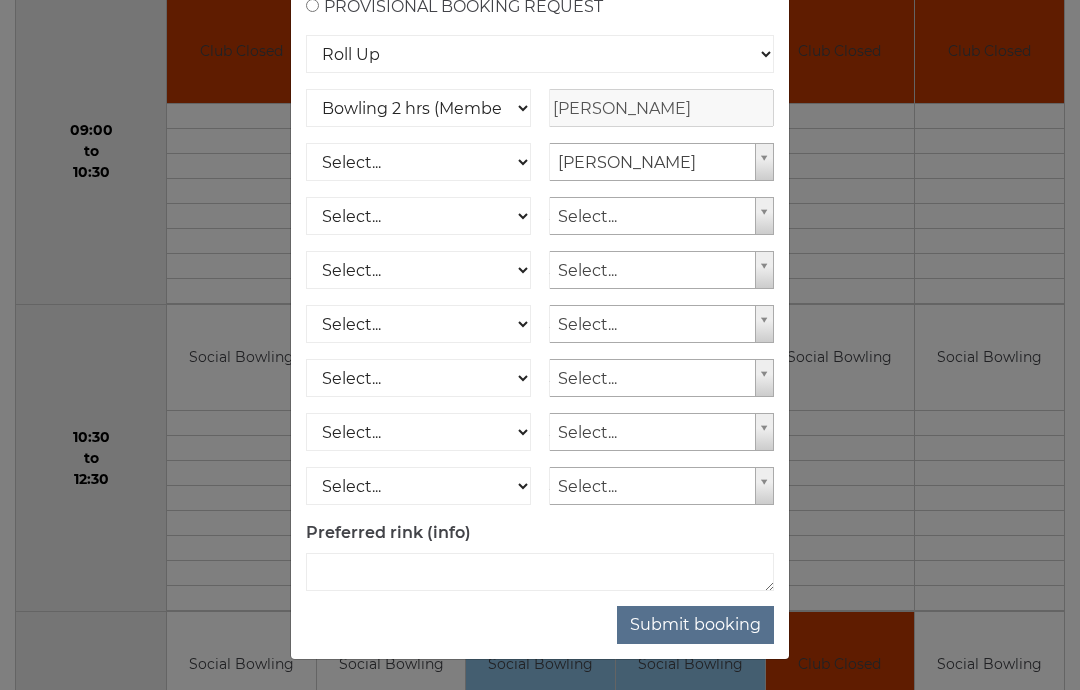 scroll, scrollTop: 238, scrollLeft: 0, axis: vertical 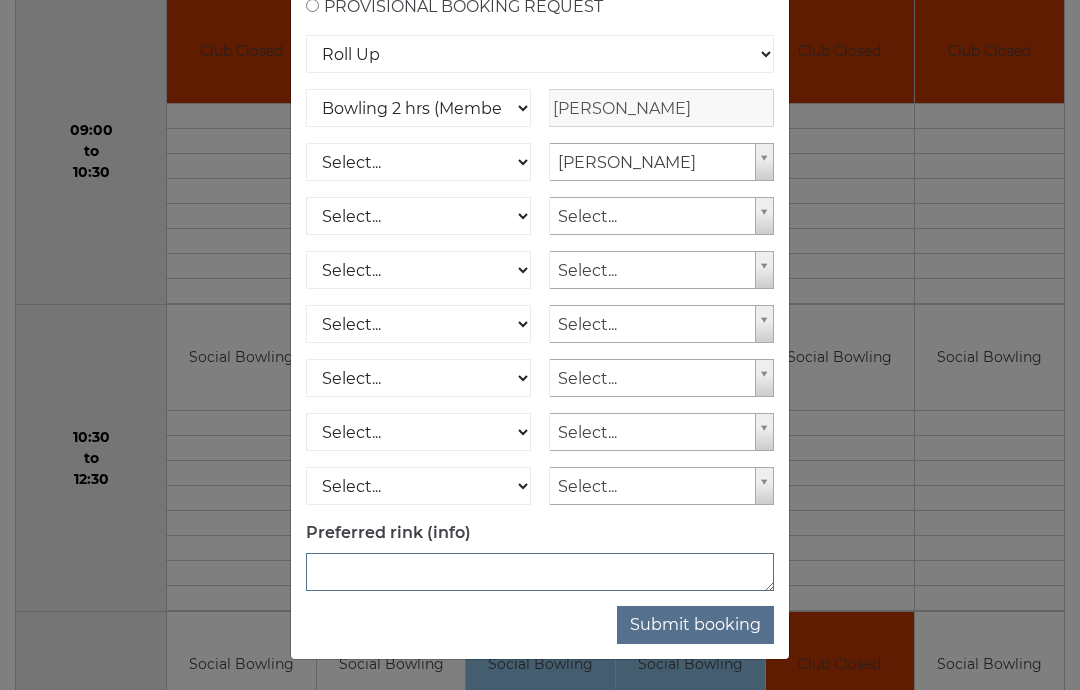 click at bounding box center (540, 572) 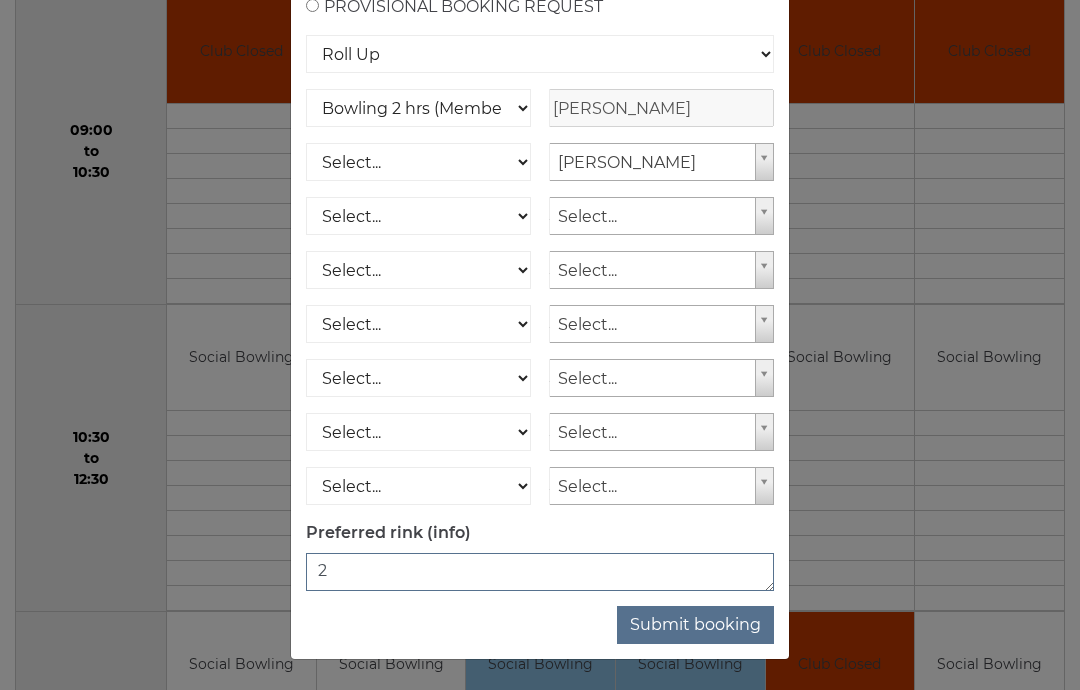 type on "2" 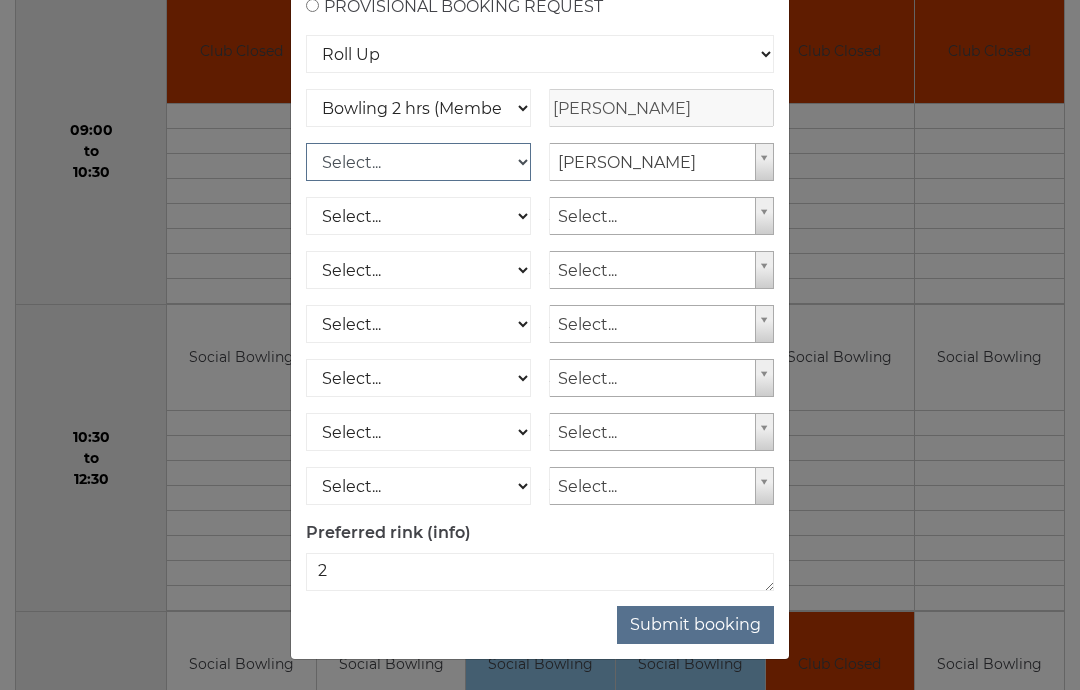 scroll, scrollTop: 238, scrollLeft: 0, axis: vertical 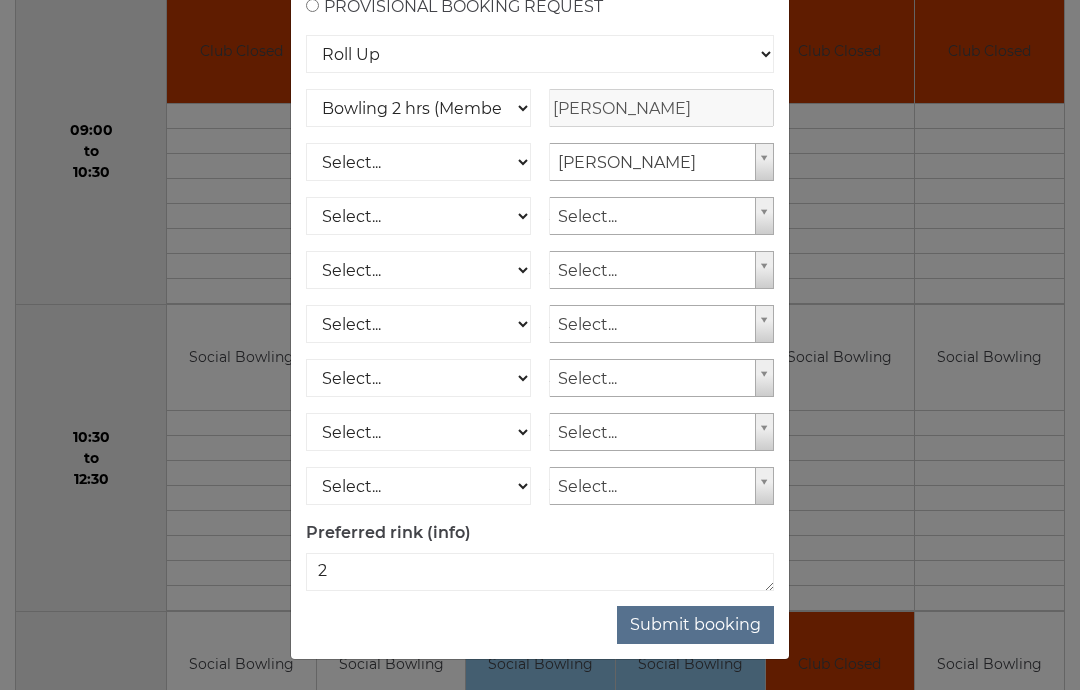 click on "Submit booking" at bounding box center [695, 625] 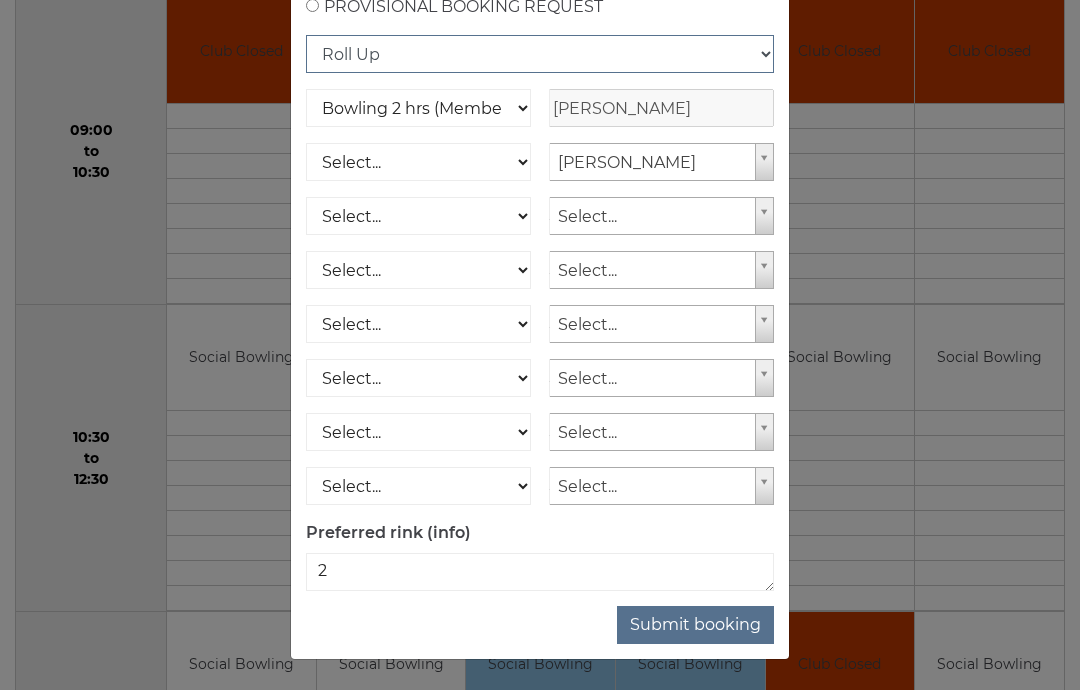 click on "Roll Up National Competition - Singles
National Competition - Pairs
National Competition - Triples
National Competition - Fours
Club Competition" at bounding box center [540, 54] 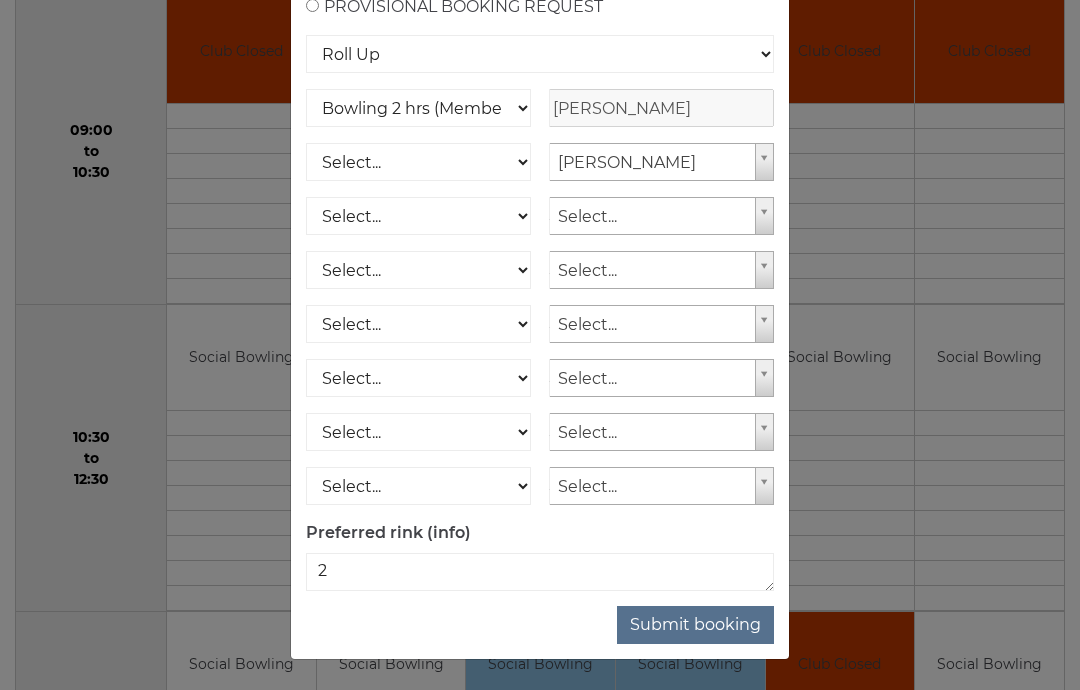 click on "Submit booking" at bounding box center [695, 625] 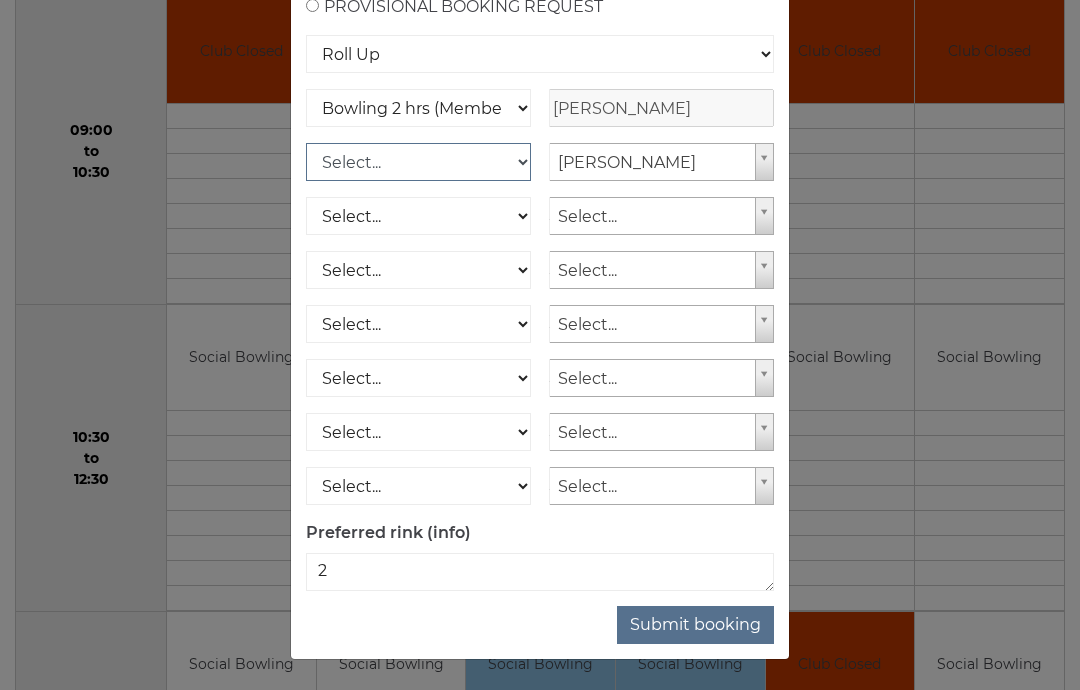 scroll, scrollTop: 238, scrollLeft: 0, axis: vertical 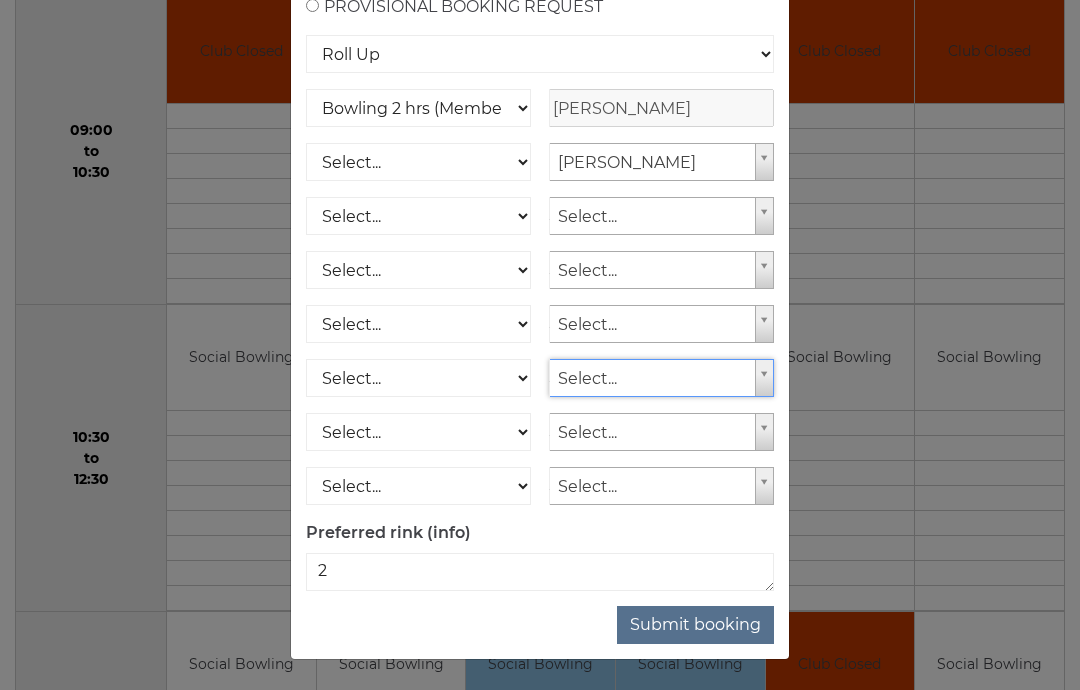 click on "Online booking
×
You've selected Rink  2 , Session  2 , on Thursday 31st of July 2025
Please enter the names of the players and click the  Submit booking  button to confirm.
AGREED - CONFIRMED BOOKING REQUEST
PROVISIONAL BOOKING REQUEST
Roll Up National Competition - Singles National Competition - Pairs National Competition - Triples Club Competition" at bounding box center (540, 345) 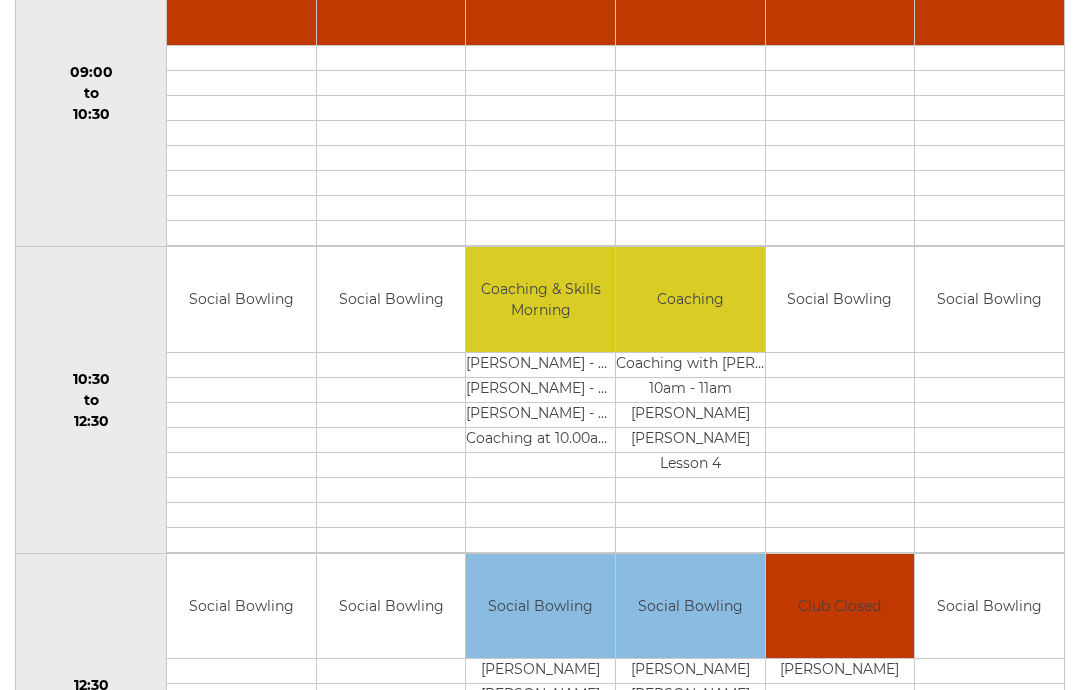 scroll, scrollTop: 444, scrollLeft: 0, axis: vertical 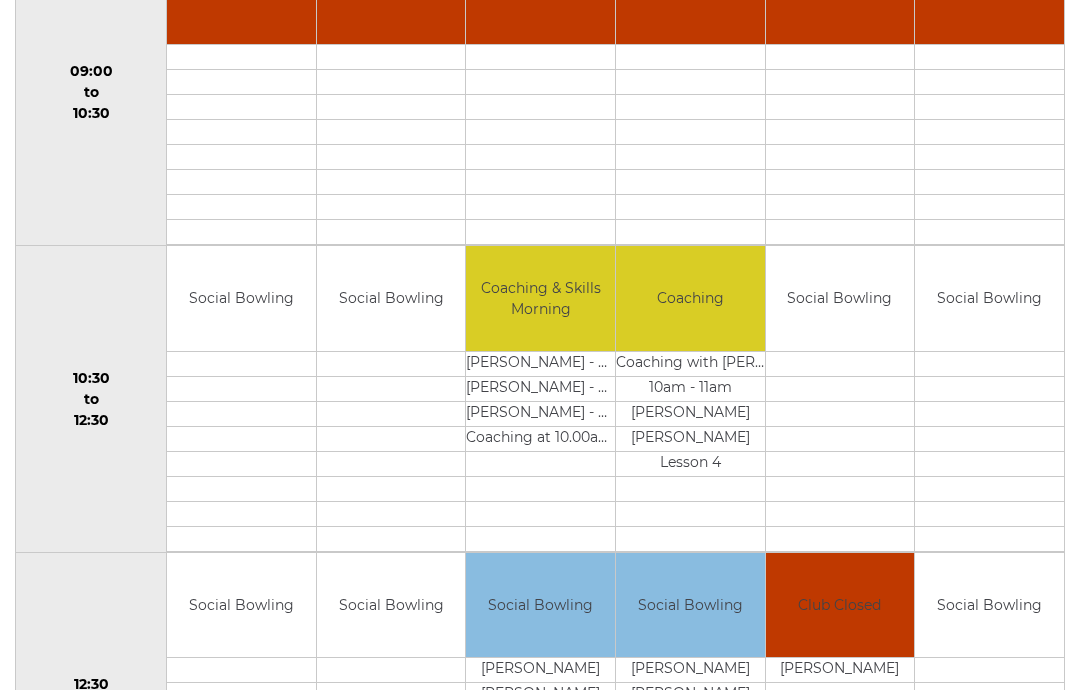click on "Book slot" at bounding box center (0, 0) 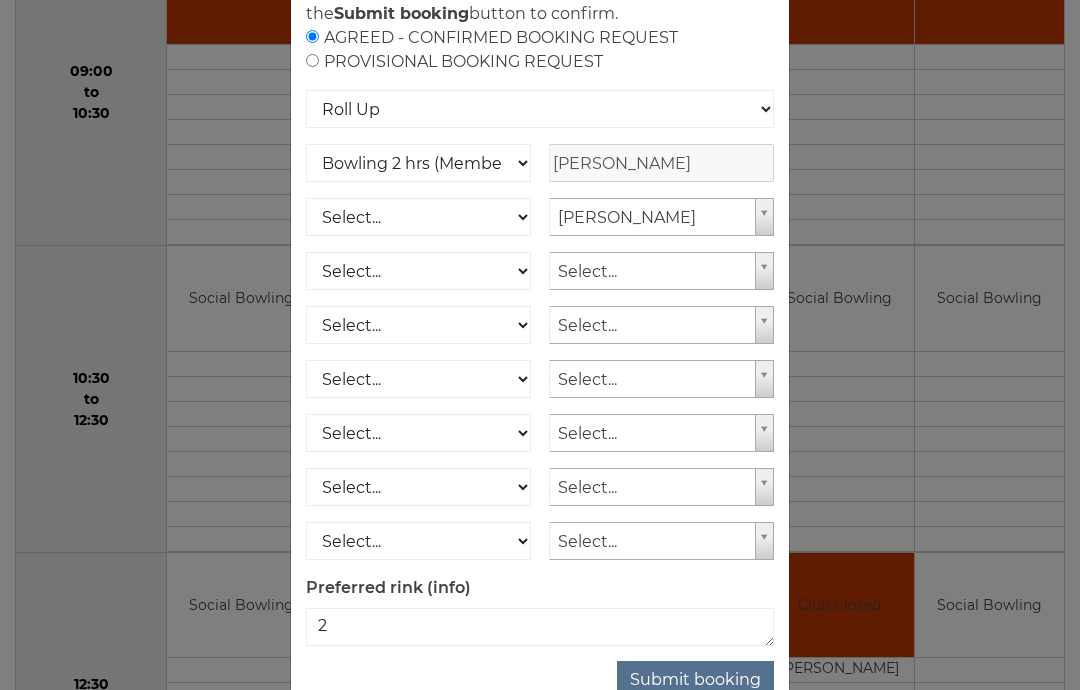 scroll, scrollTop: 158, scrollLeft: 0, axis: vertical 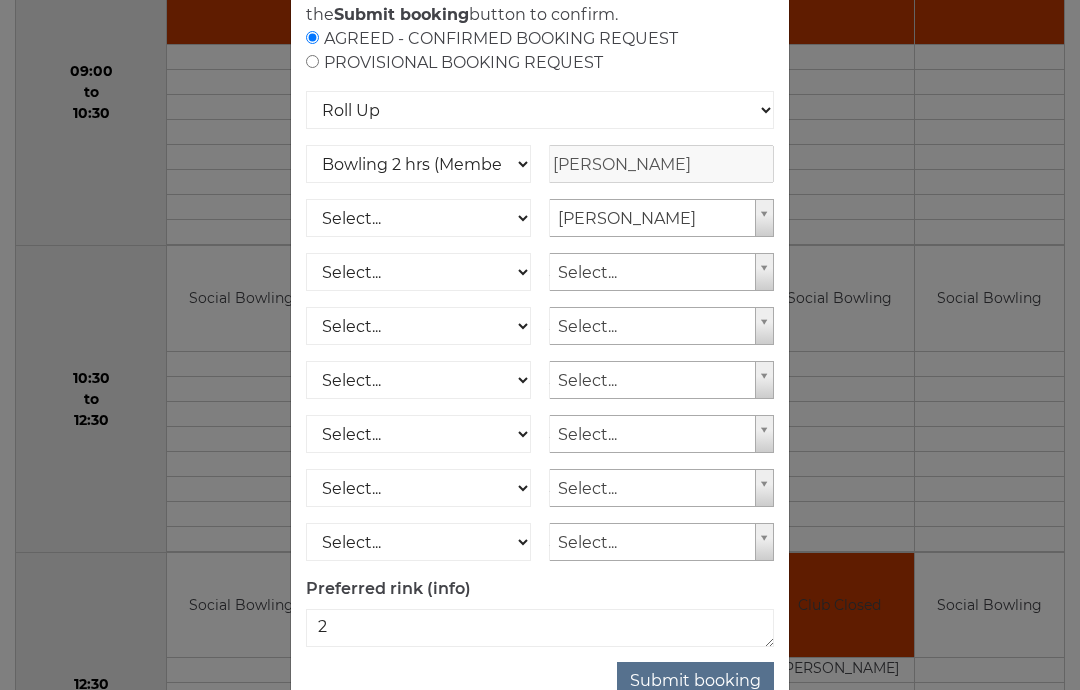 click on "Submit booking" at bounding box center [695, 681] 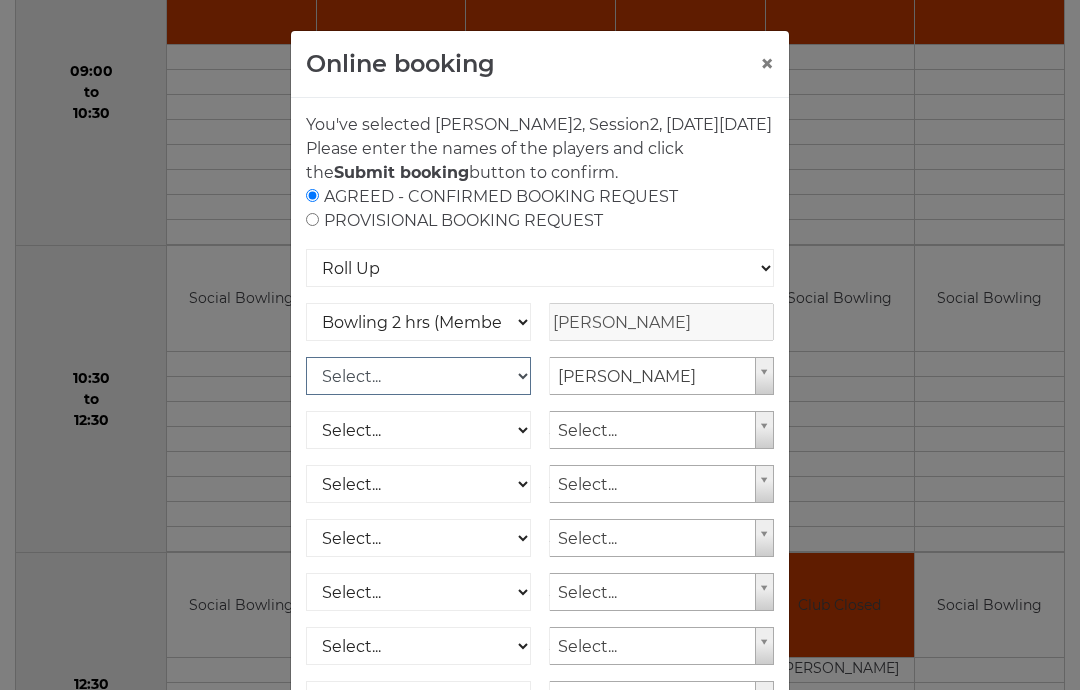 scroll, scrollTop: 0, scrollLeft: 0, axis: both 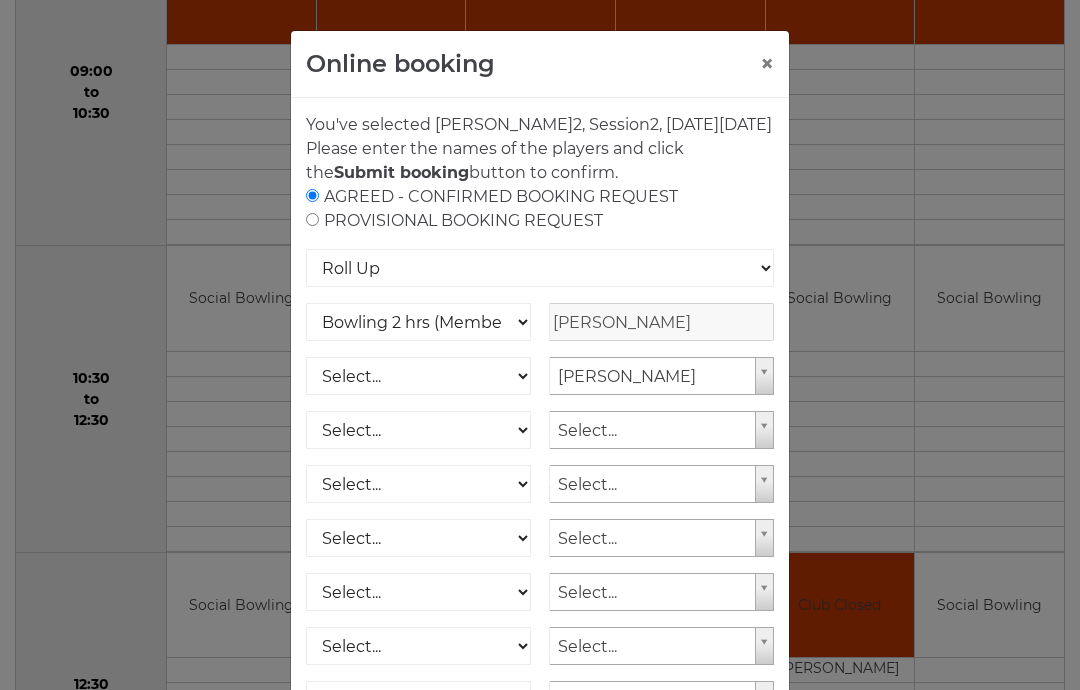 click on "You've selected Rink  2 , Session  2 , on Thursday 31st of July 2025
Please enter the names of the players and click the  Submit booking  button to confirm.
AGREED - CONFIRMED BOOKING REQUEST
PROVISIONAL BOOKING REQUEST
Roll Up National Competition - Singles
National Competition - Pairs" at bounding box center (540, 485) 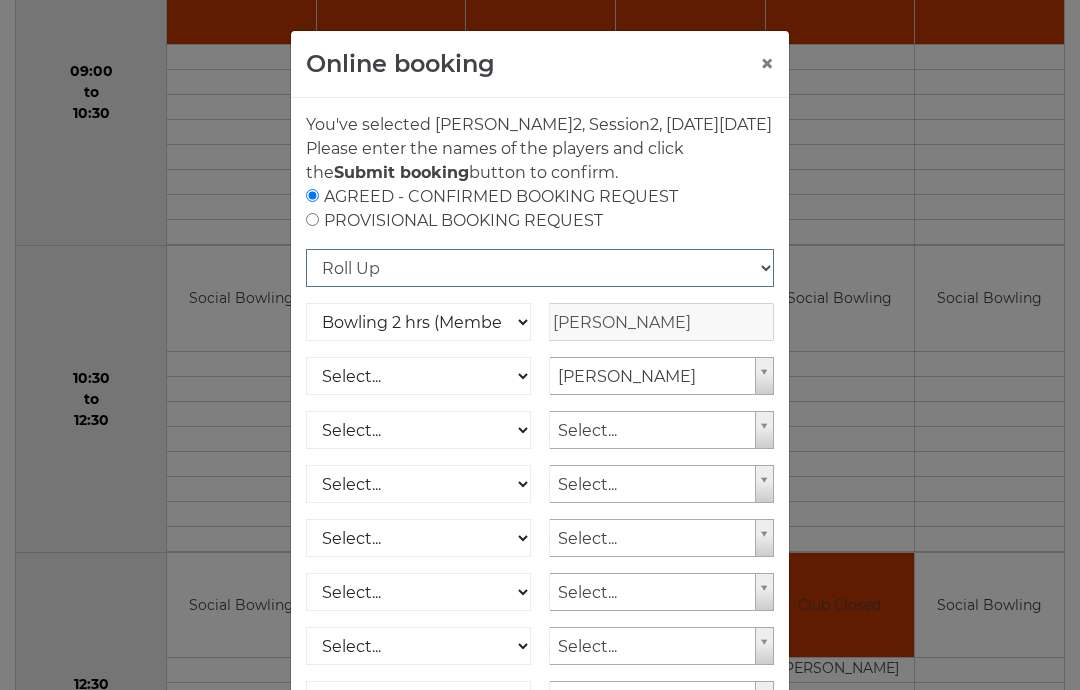 click on "Roll Up National Competition - Singles
National Competition - Pairs
National Competition - Triples
National Competition - Fours
Club Competition" at bounding box center [540, 268] 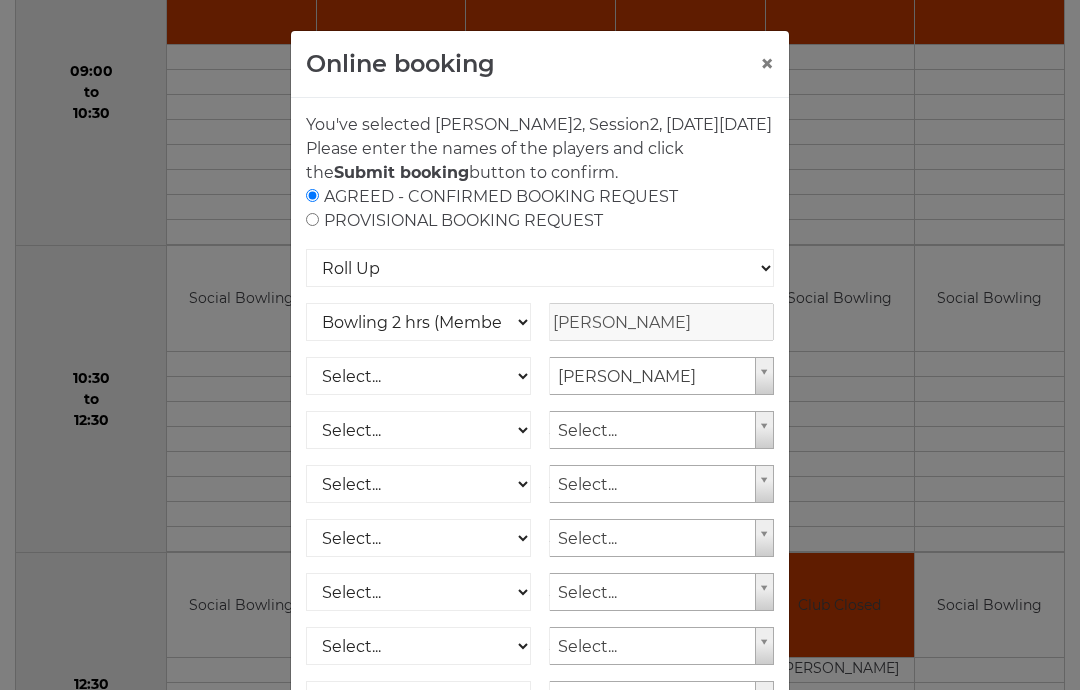 click on "×" at bounding box center [767, 64] 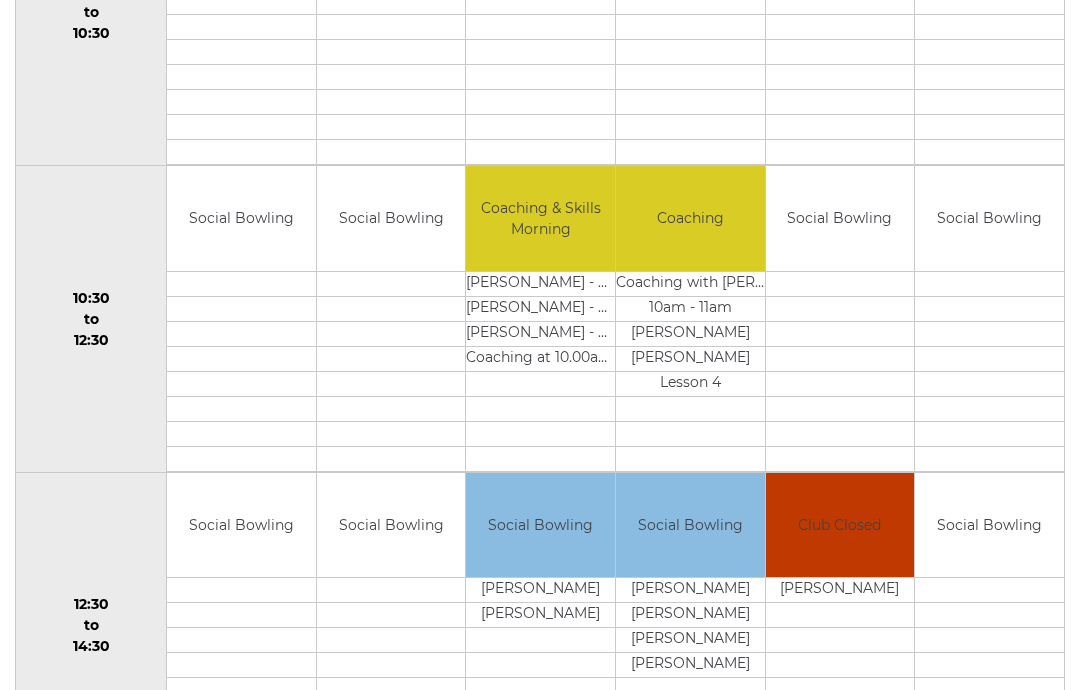 scroll, scrollTop: 559, scrollLeft: 0, axis: vertical 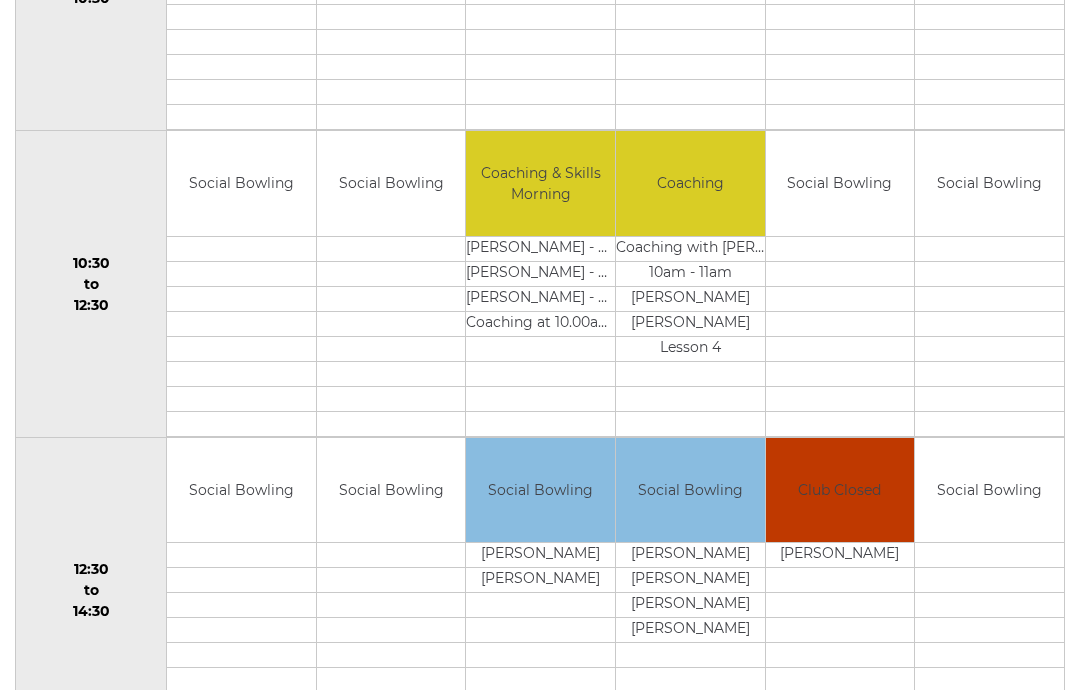 click on "09:00 to 10:30" at bounding box center [91, -23] 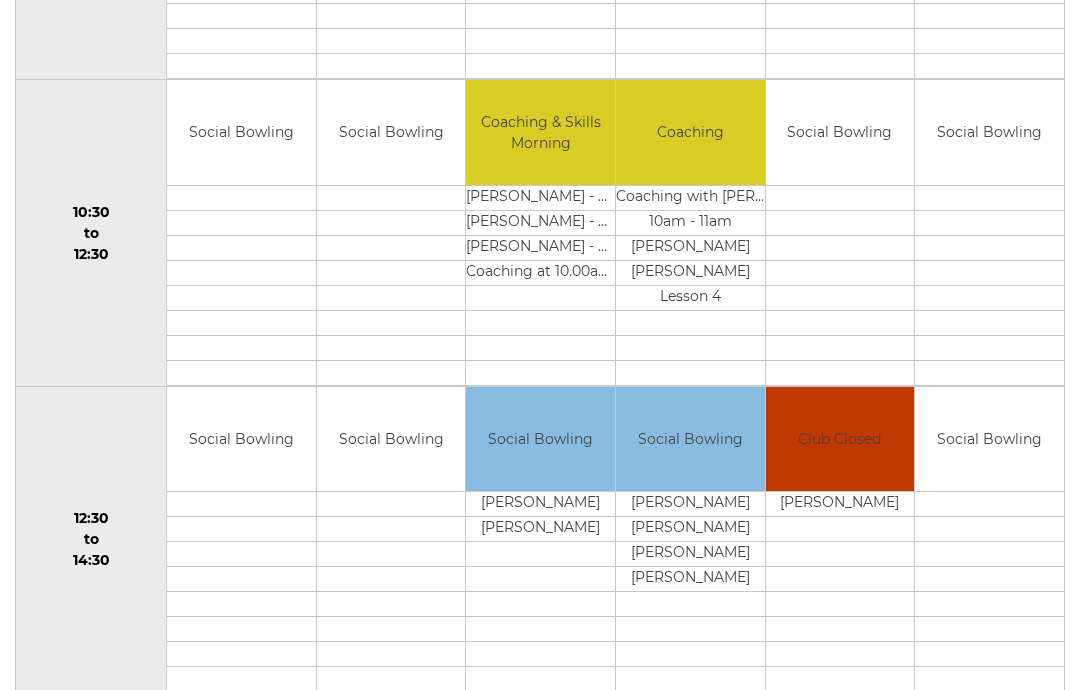scroll, scrollTop: 610, scrollLeft: 0, axis: vertical 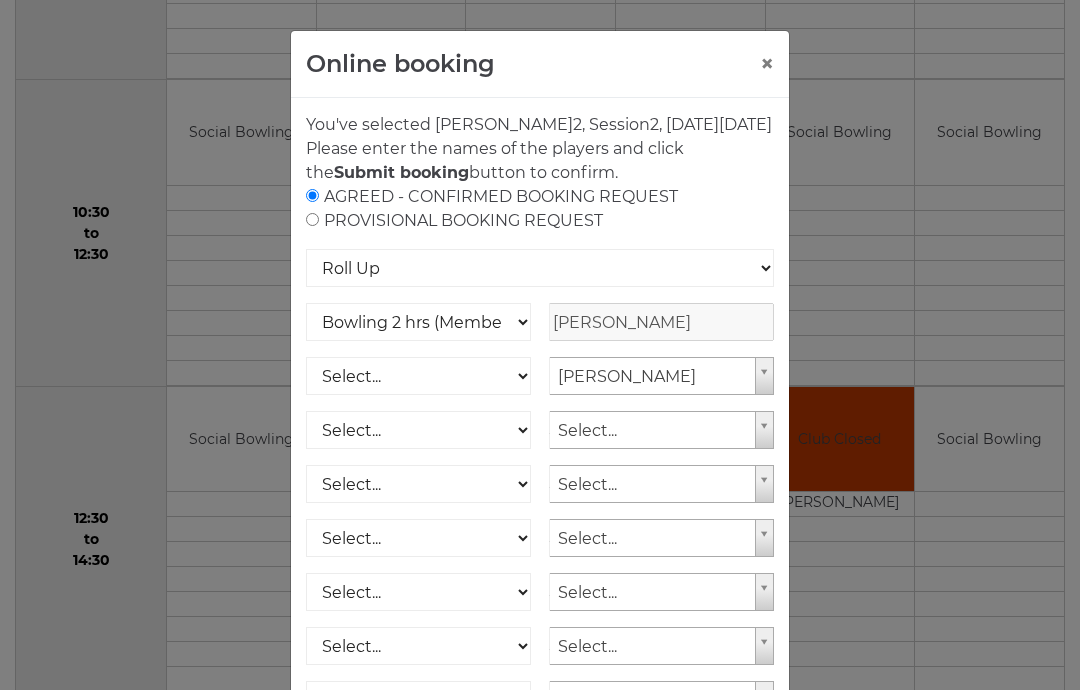 click on "Online booking
×
You've selected Rink  2 , Session  2 , on Thursday 31st of July 2025
Please enter the names of the players and click the  Submit booking  button to confirm.
AGREED - CONFIRMED BOOKING REQUEST
PROVISIONAL BOOKING REQUEST
Roll Up National Competition - Singles National Competition - Pairs National Competition - Triples Club Competition" at bounding box center (540, 345) 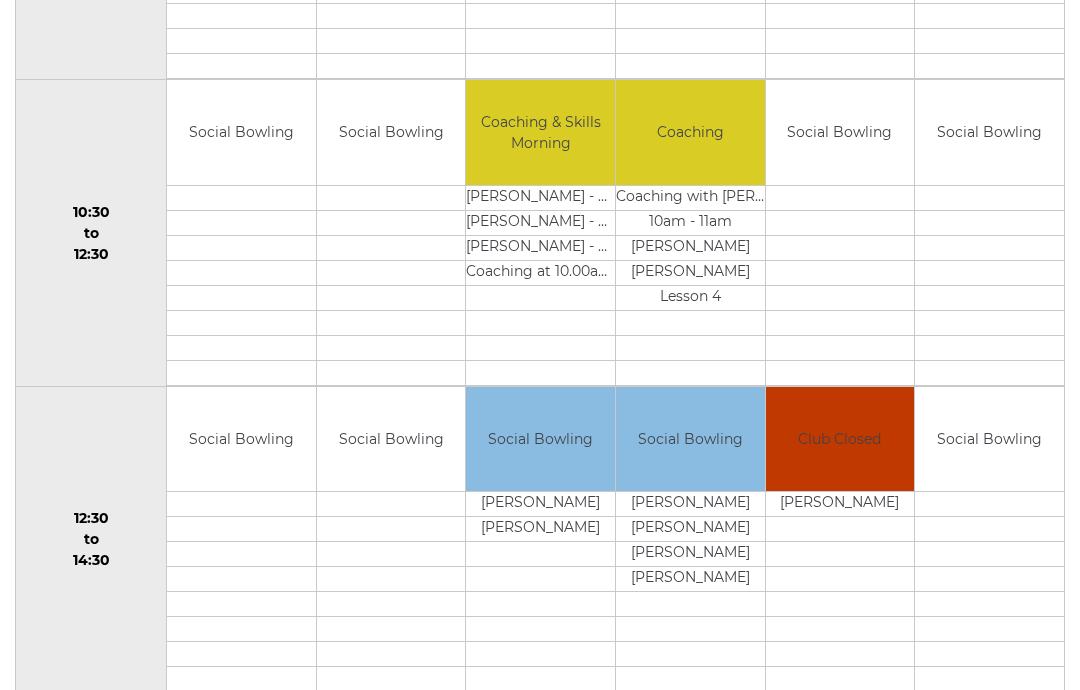 click on "Book slot" at bounding box center [0, 0] 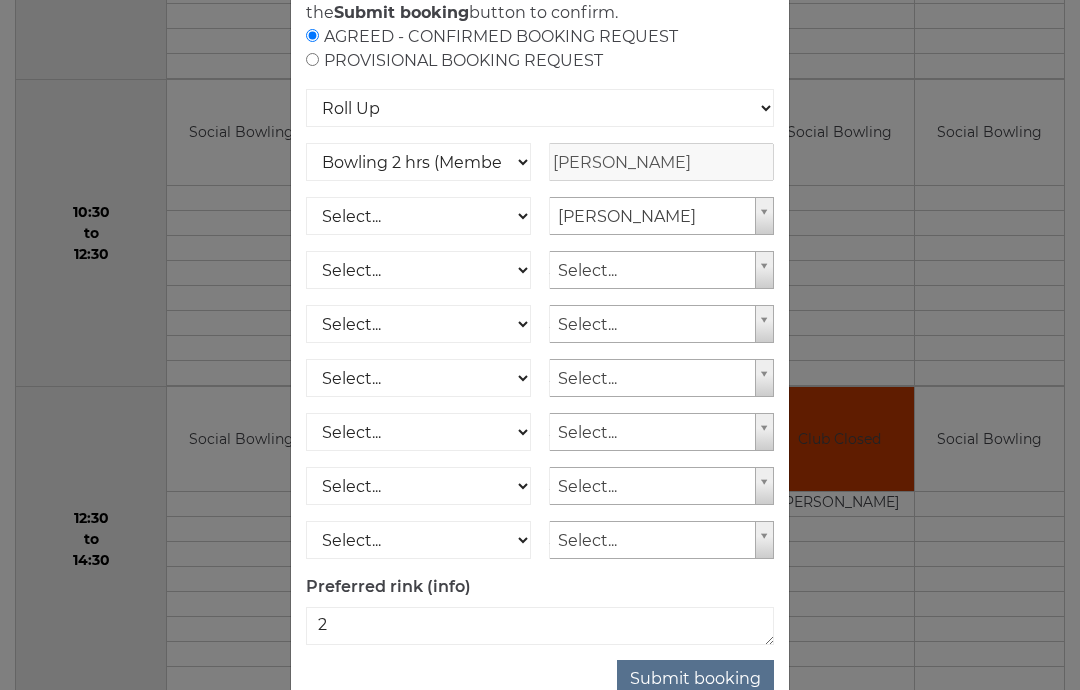 scroll, scrollTop: 158, scrollLeft: 0, axis: vertical 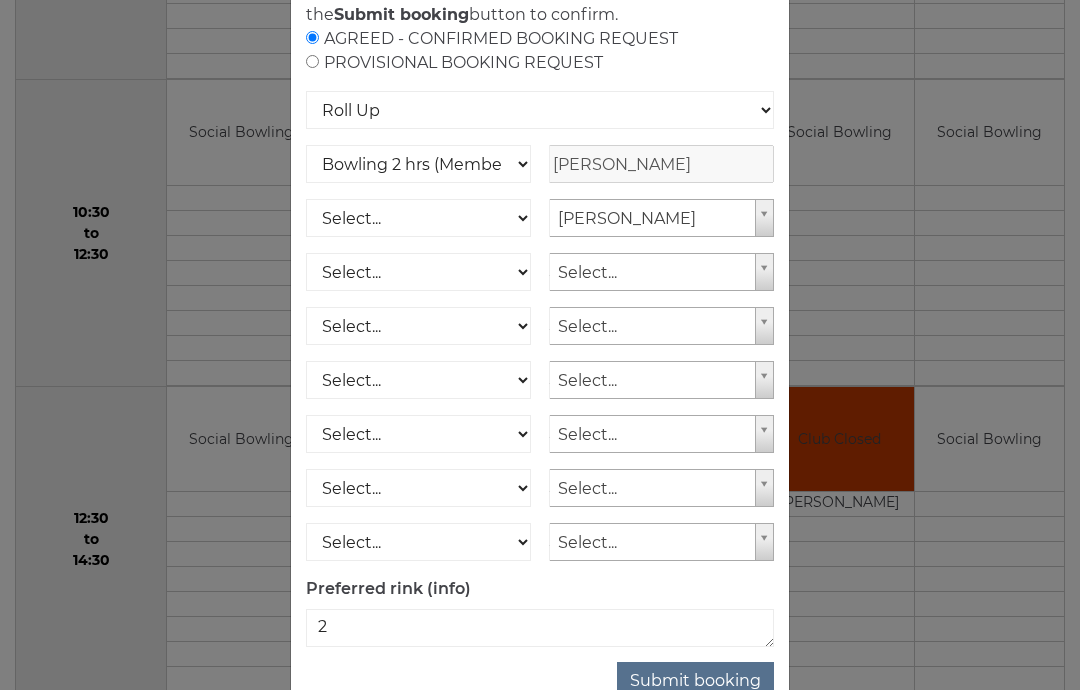 click on "Submit booking" at bounding box center (695, 681) 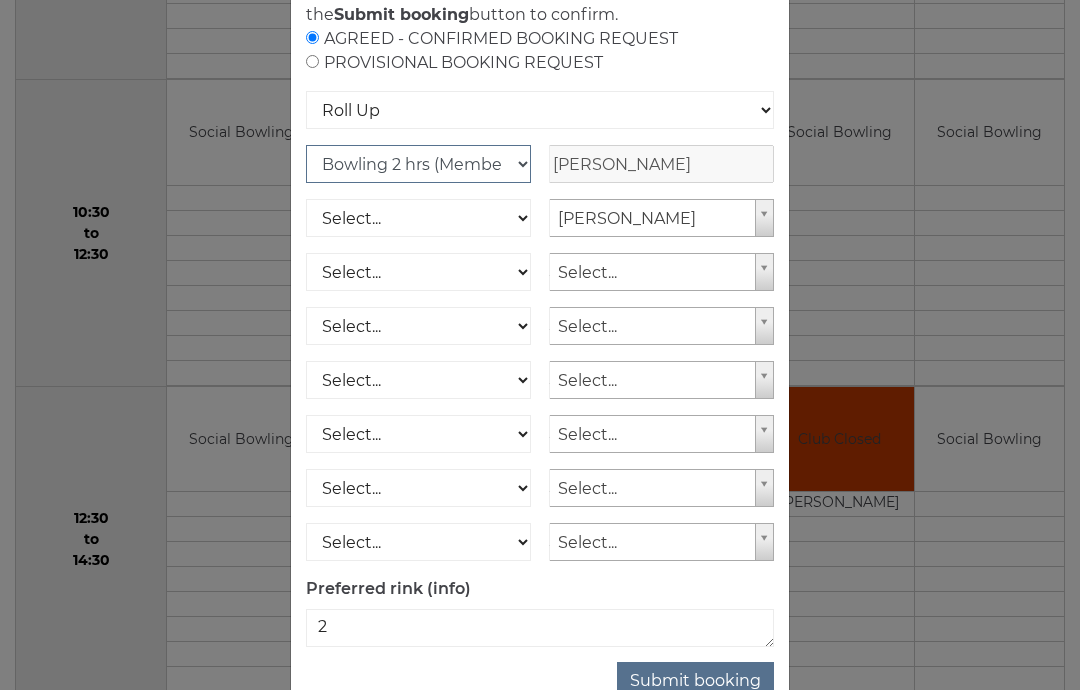 click on "Club Competition (Member) National (Member) Bowling 1.5 hrs (Member) Junior (Up to 2 hrs) (Member) Bowling 2 hrs (Member) Bowling 1 hr (Member)" at bounding box center [418, 164] 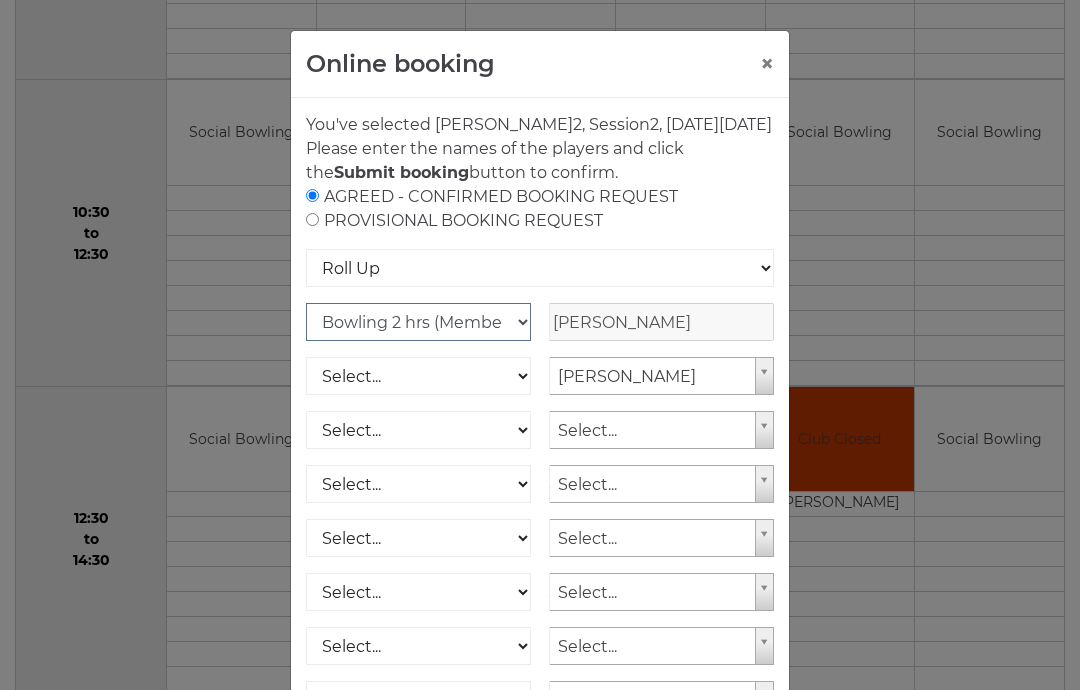 scroll, scrollTop: 0, scrollLeft: 0, axis: both 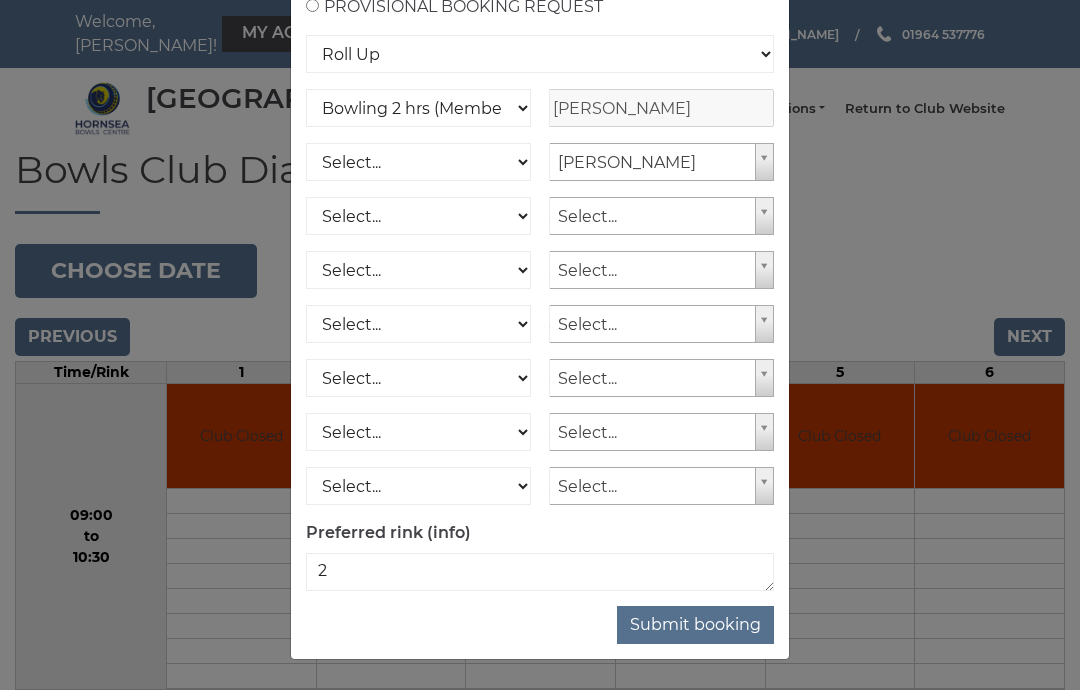 click on "Submit booking" at bounding box center (695, 625) 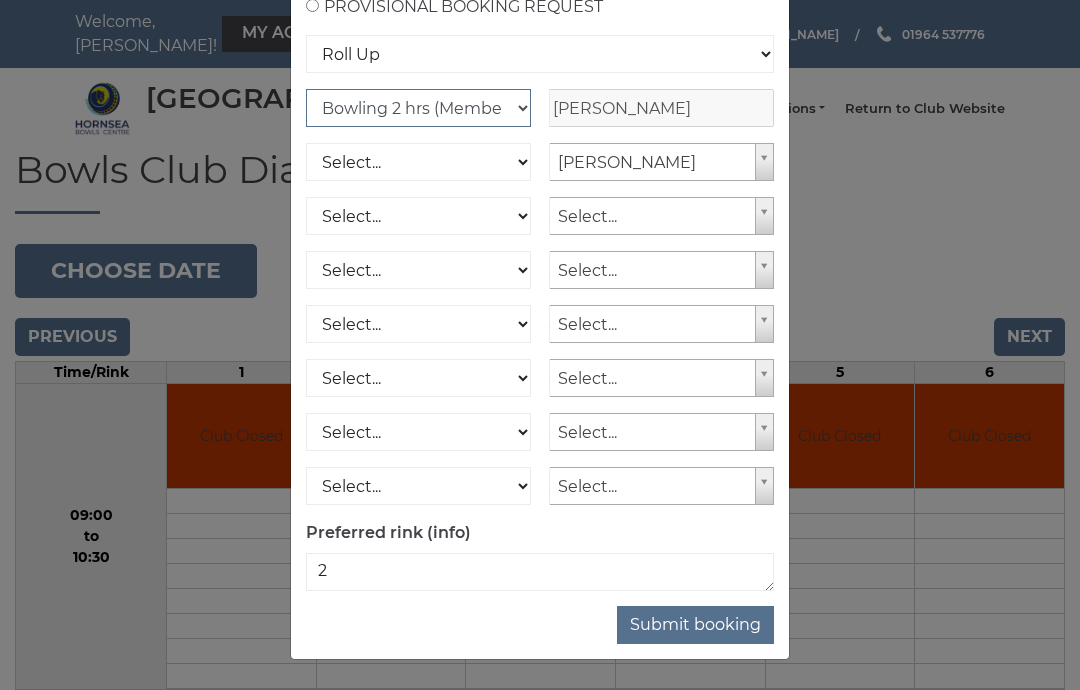 click on "Club Competition (Member) National (Member) Bowling 1.5 hrs (Member) Junior (Up to 2 hrs) (Member) Bowling 2 hrs (Member) Bowling 1 hr (Member)" at bounding box center (418, 108) 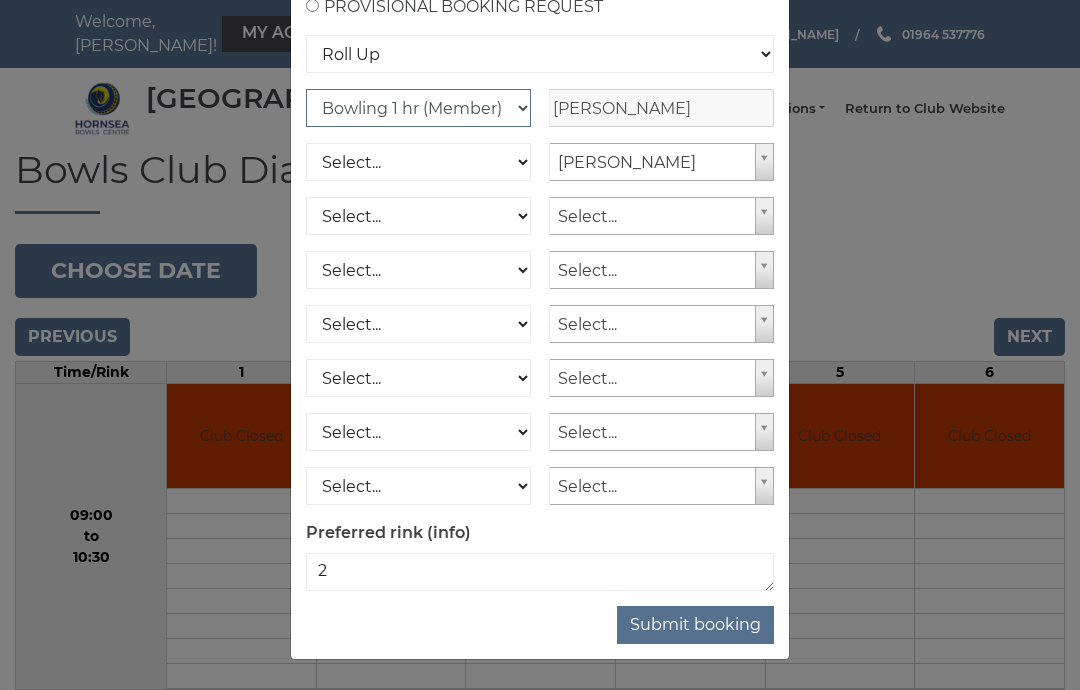 click on "Club Competition (Member) National (Member) Bowling 1.5 hrs (Member) Junior (Up to 2 hrs) (Member) Bowling 2 hrs (Member) Bowling 1 hr (Member)" at bounding box center (418, 108) 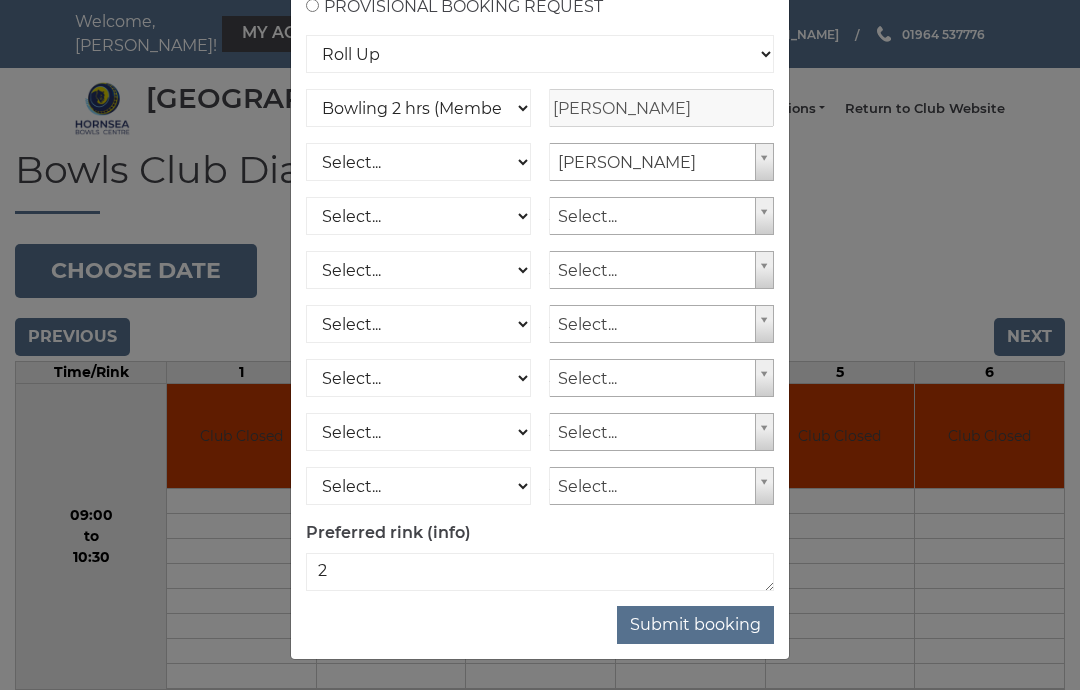 click on "Submit booking" at bounding box center (695, 625) 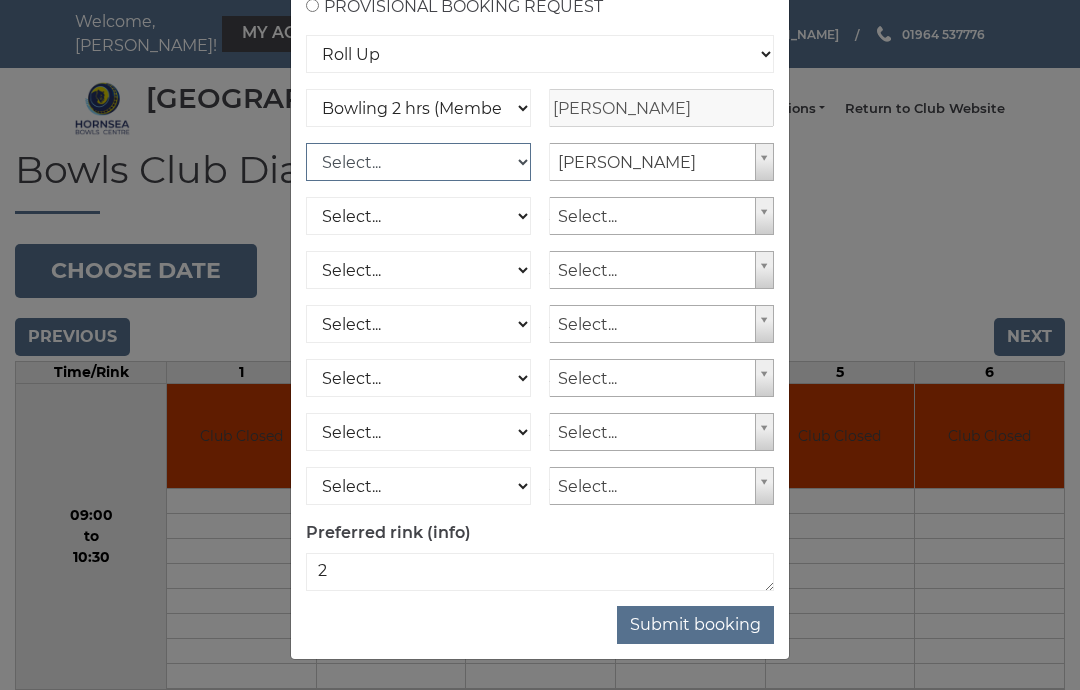 scroll, scrollTop: 238, scrollLeft: 0, axis: vertical 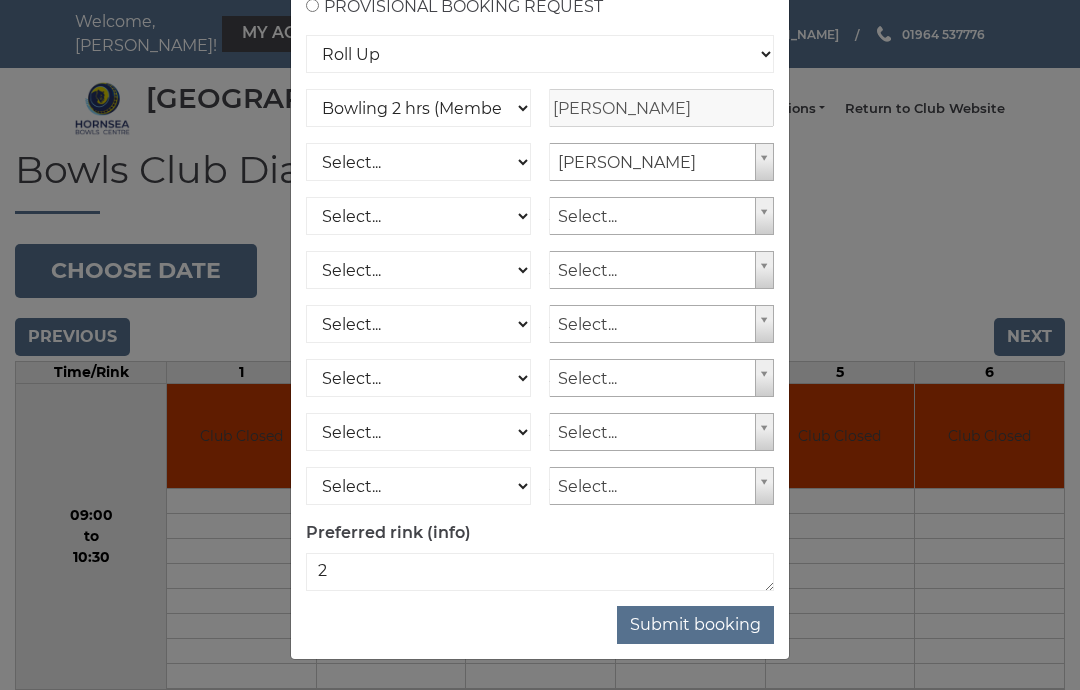 click on "Submit booking" at bounding box center [695, 625] 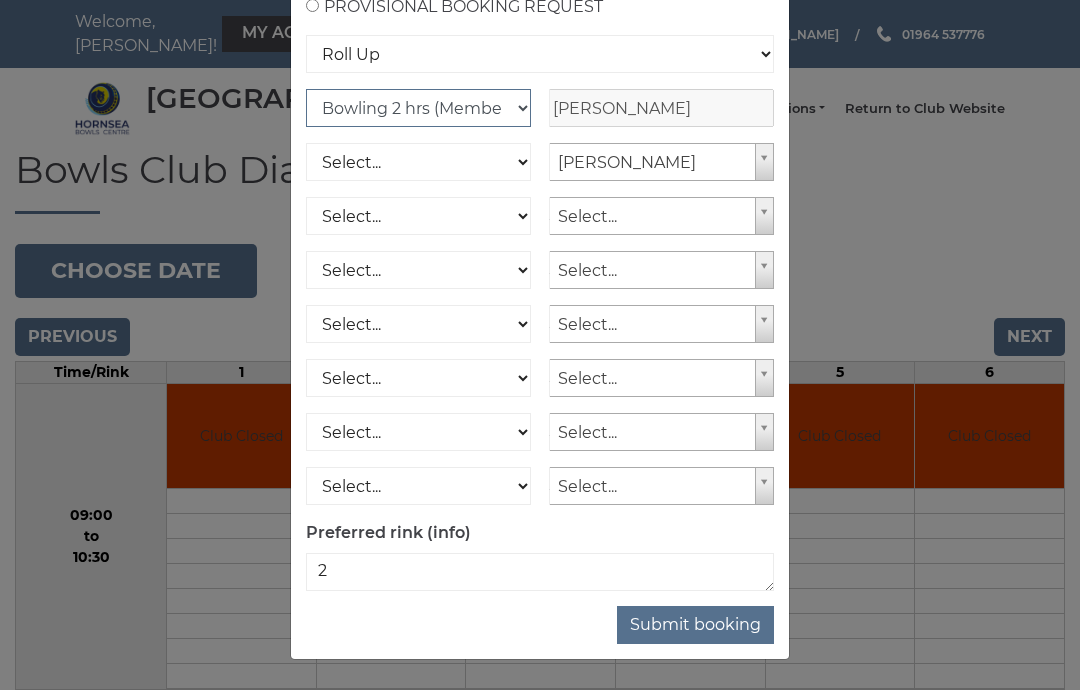 click on "Club Competition (Member) National (Member) Bowling 1.5 hrs (Member) Junior (Up to 2 hrs) (Member) Bowling 2 hrs (Member) Bowling 1 hr (Member)" at bounding box center [418, 108] 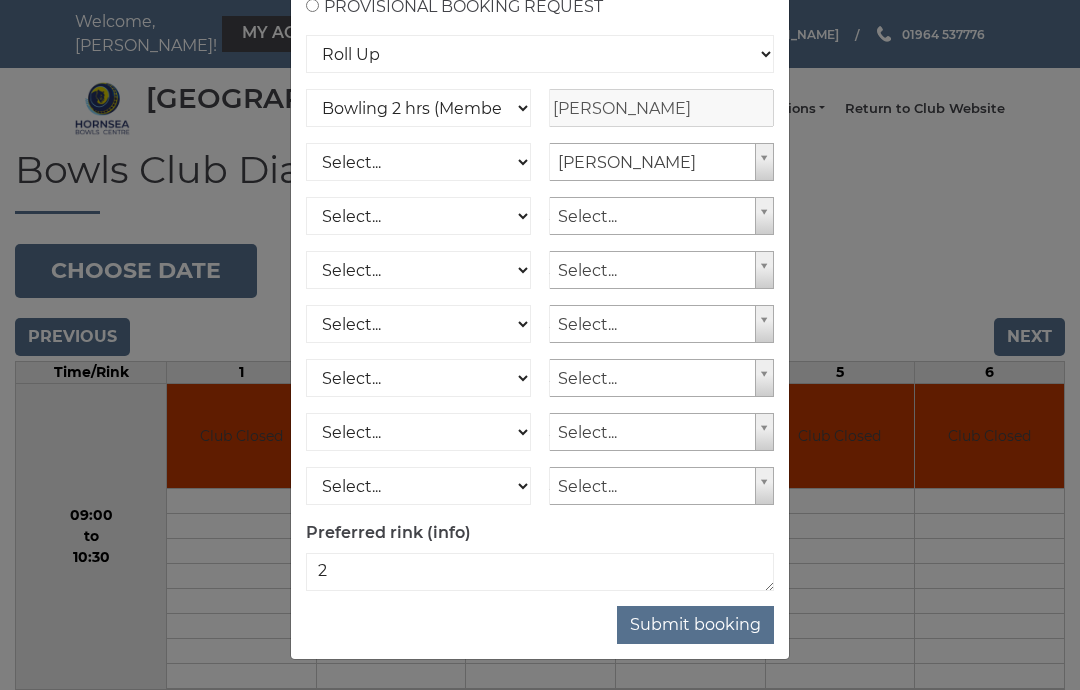 click on "Submit booking" at bounding box center (695, 625) 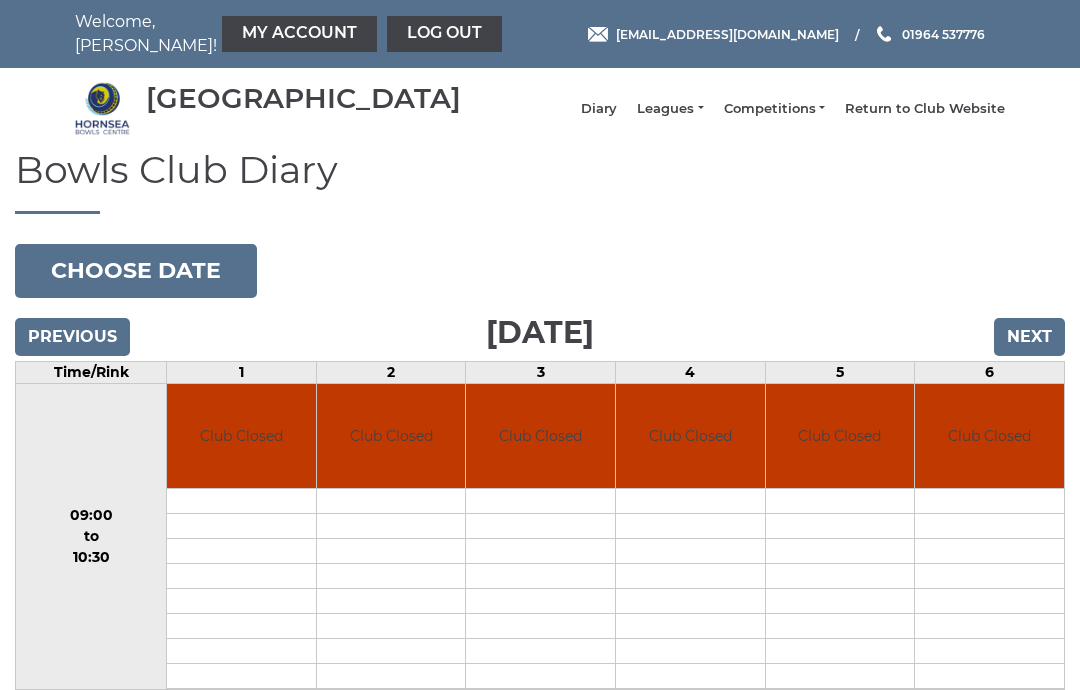 click on "My Account" at bounding box center [299, 34] 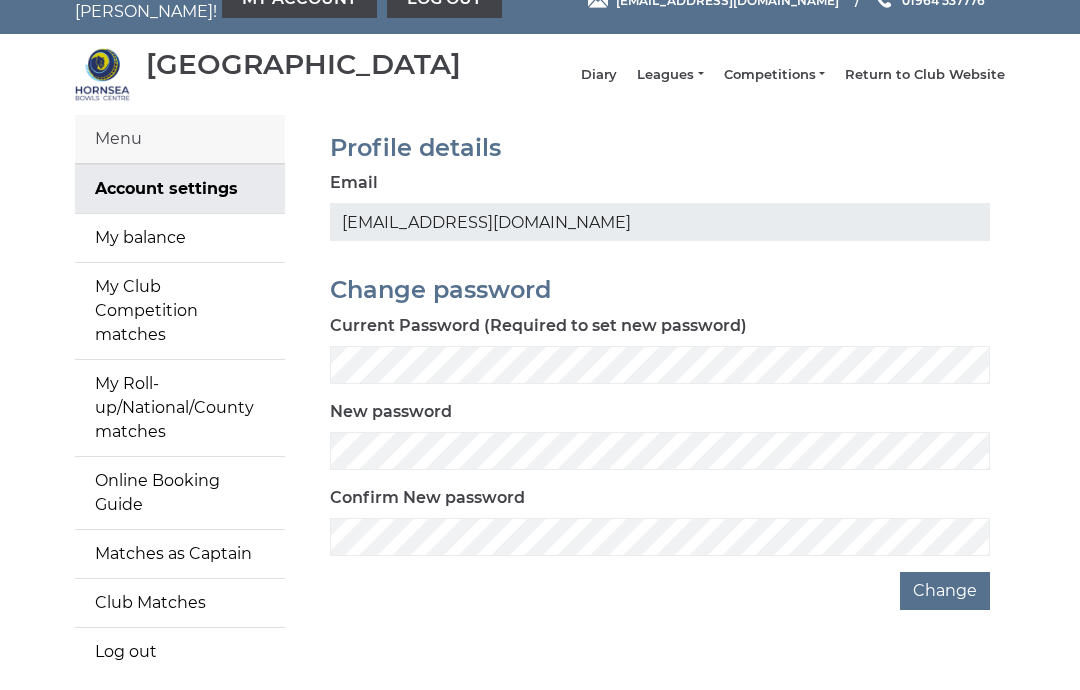 scroll, scrollTop: 43, scrollLeft: 0, axis: vertical 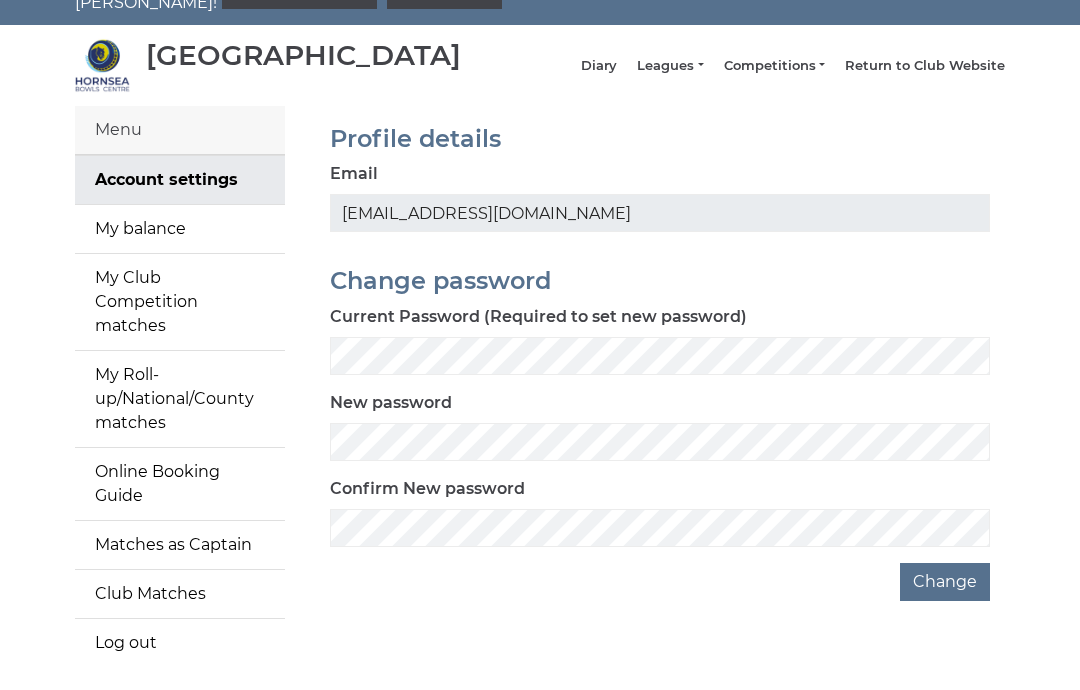 click on "Diary" at bounding box center (599, 66) 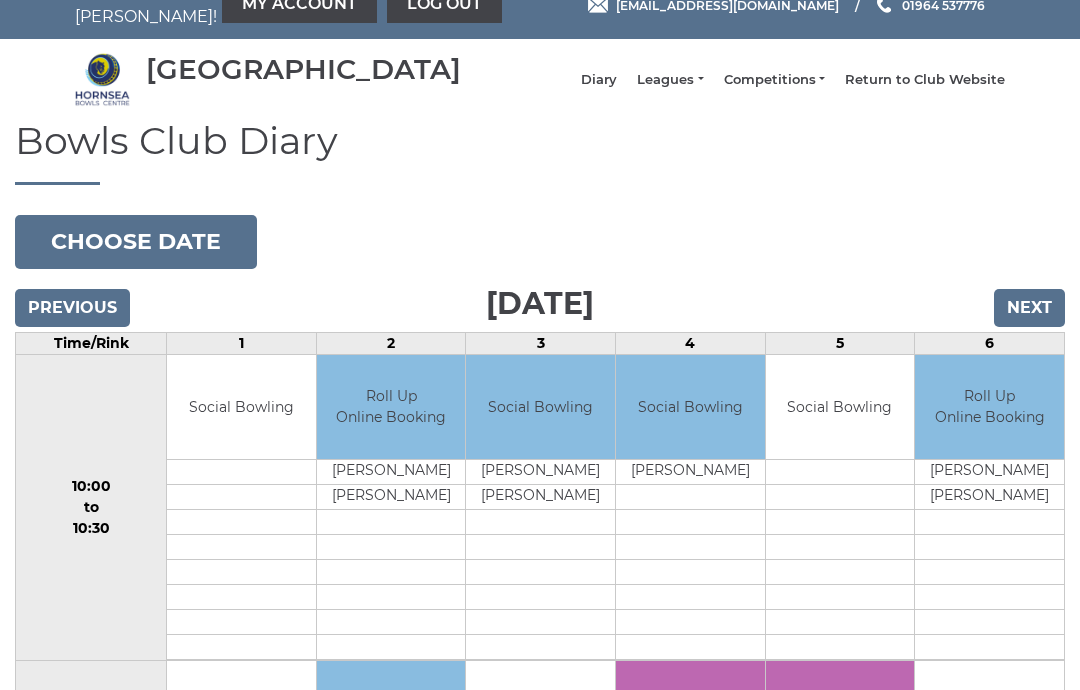 scroll, scrollTop: 0, scrollLeft: 0, axis: both 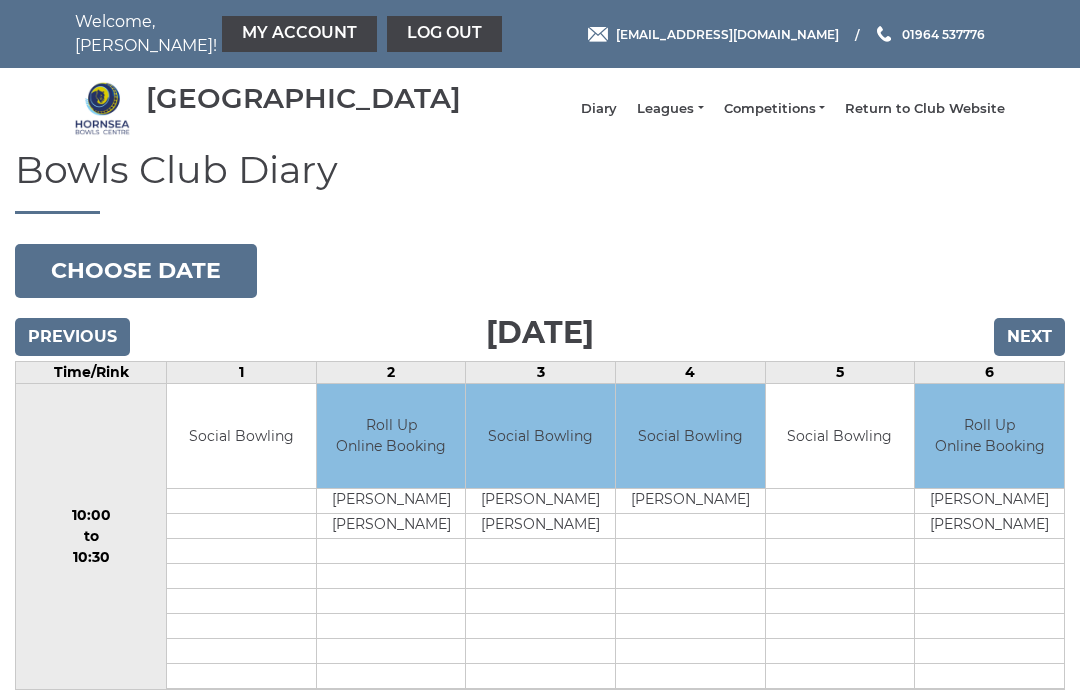 click on "Choose date" at bounding box center (136, 271) 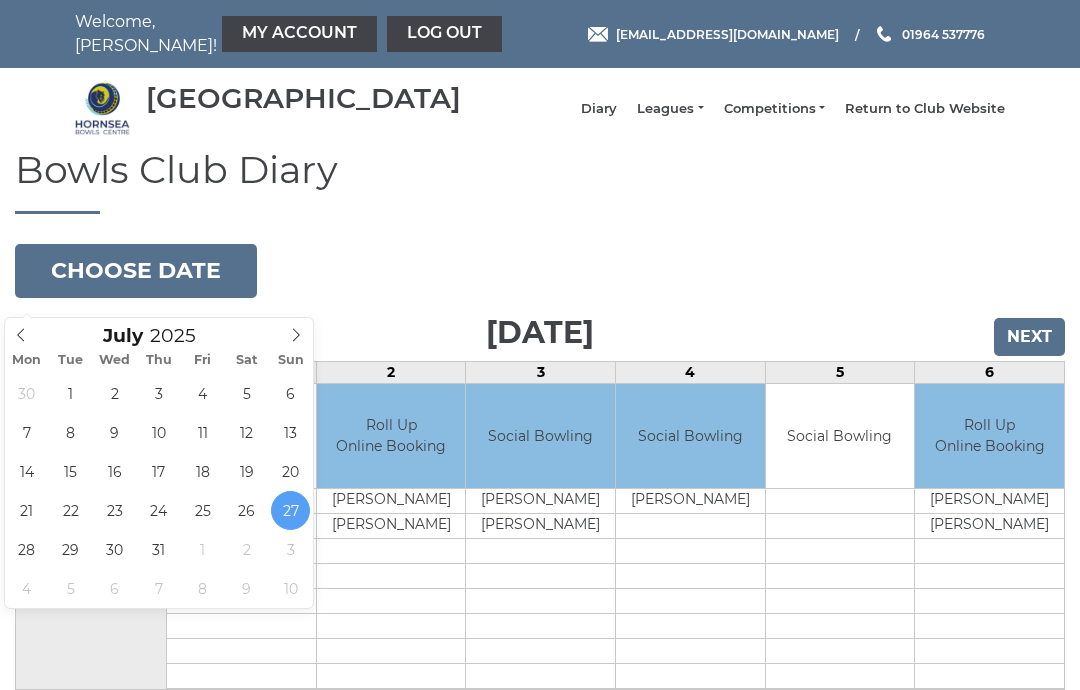 type on "[DATE]" 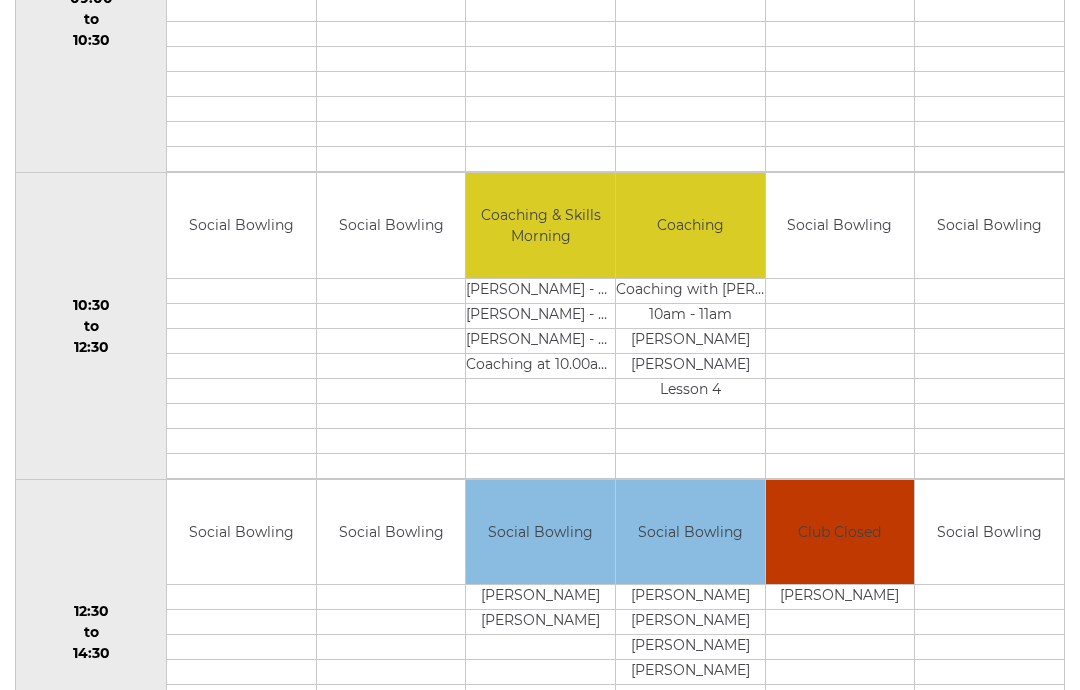 scroll, scrollTop: 524, scrollLeft: 0, axis: vertical 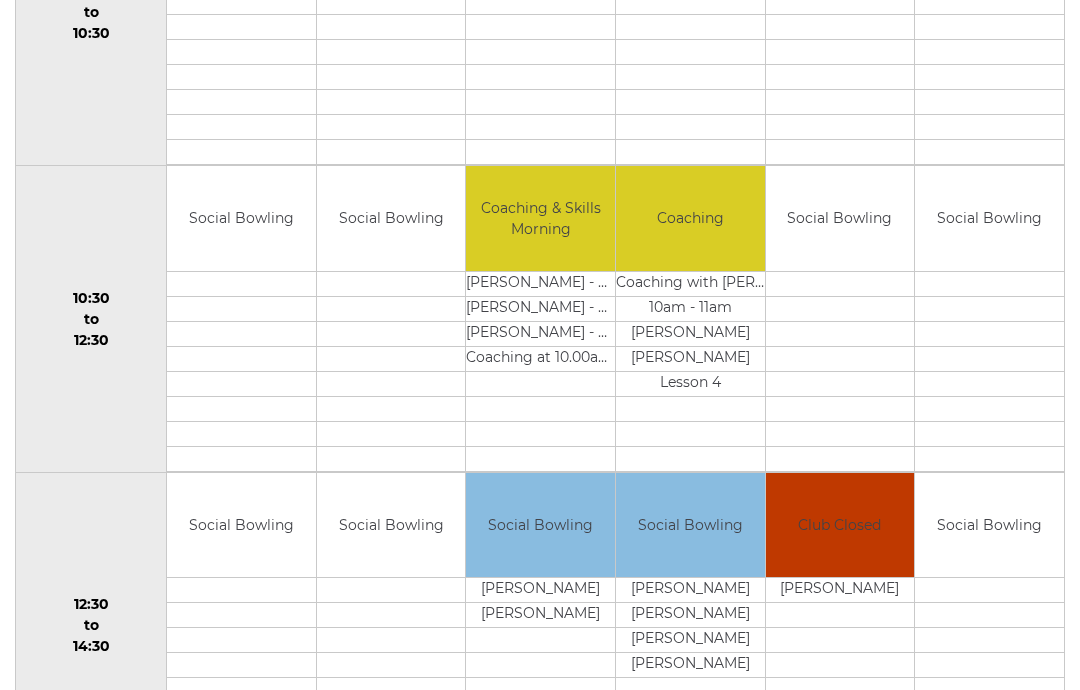 click on "10:30 to 12:30" at bounding box center (91, 319) 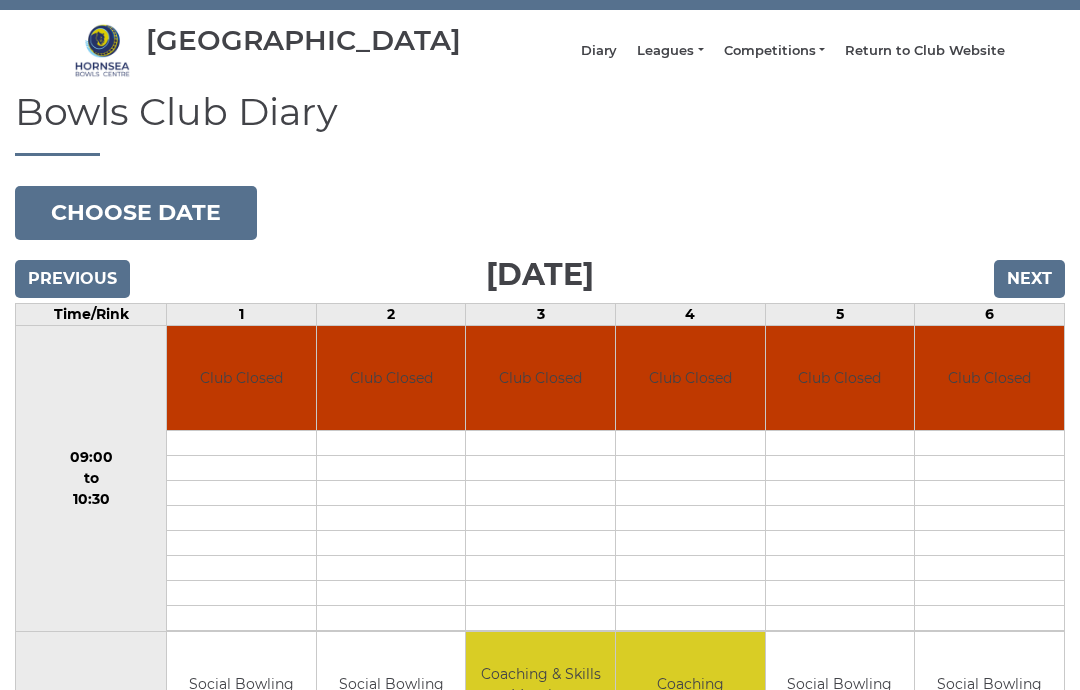 scroll, scrollTop: 0, scrollLeft: 0, axis: both 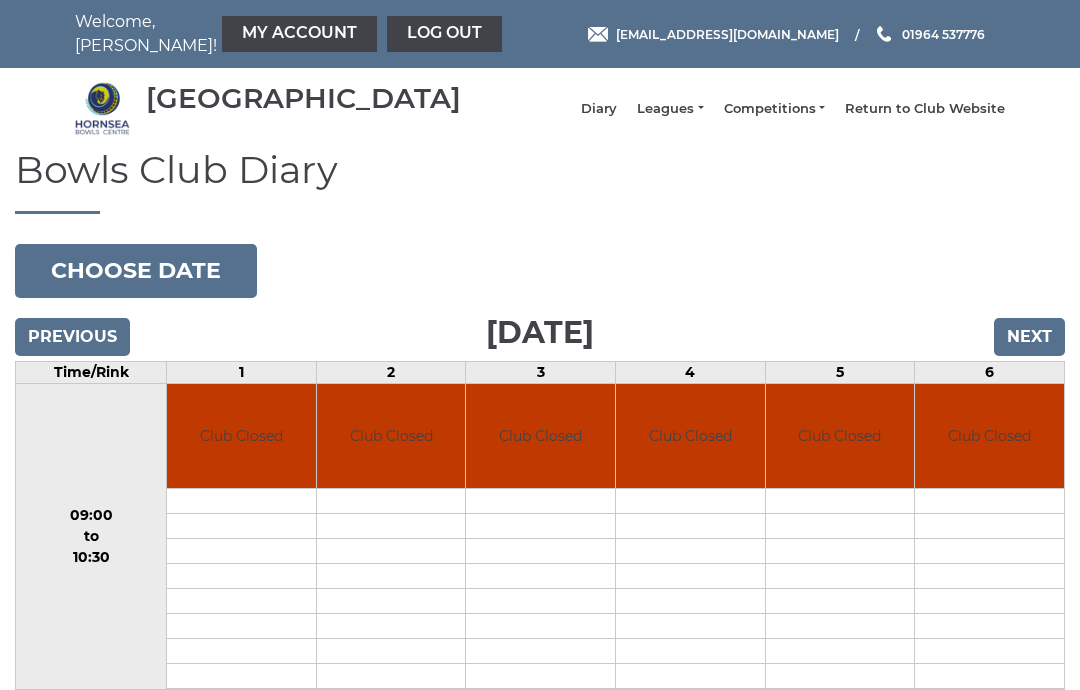 click on "Choose date" at bounding box center [136, 271] 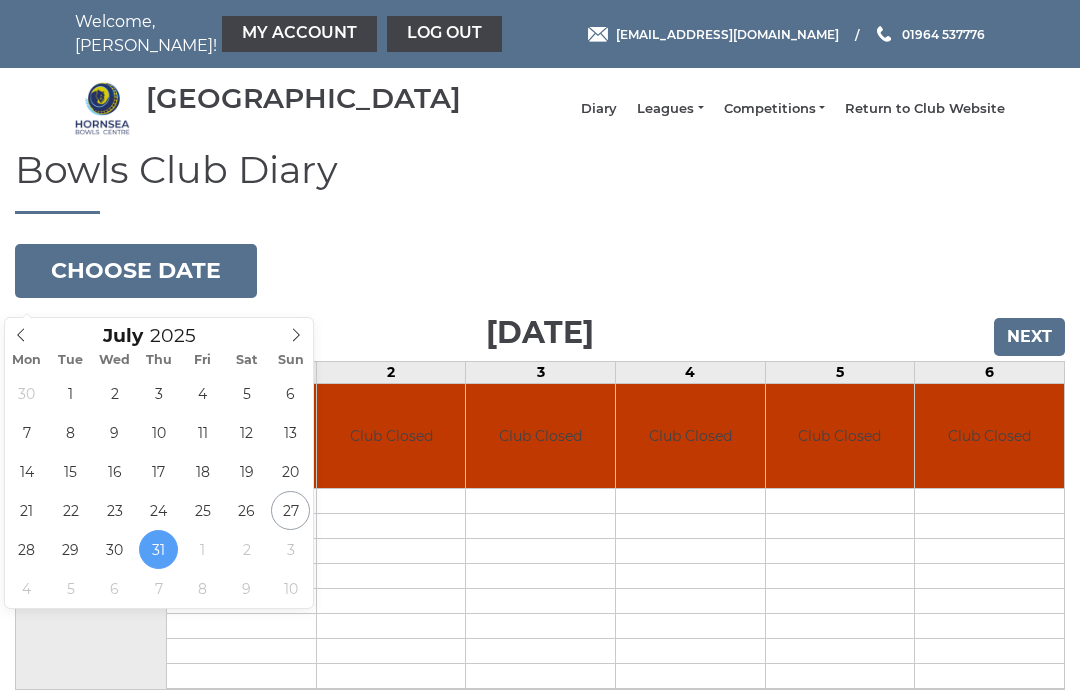 type on "[DATE]" 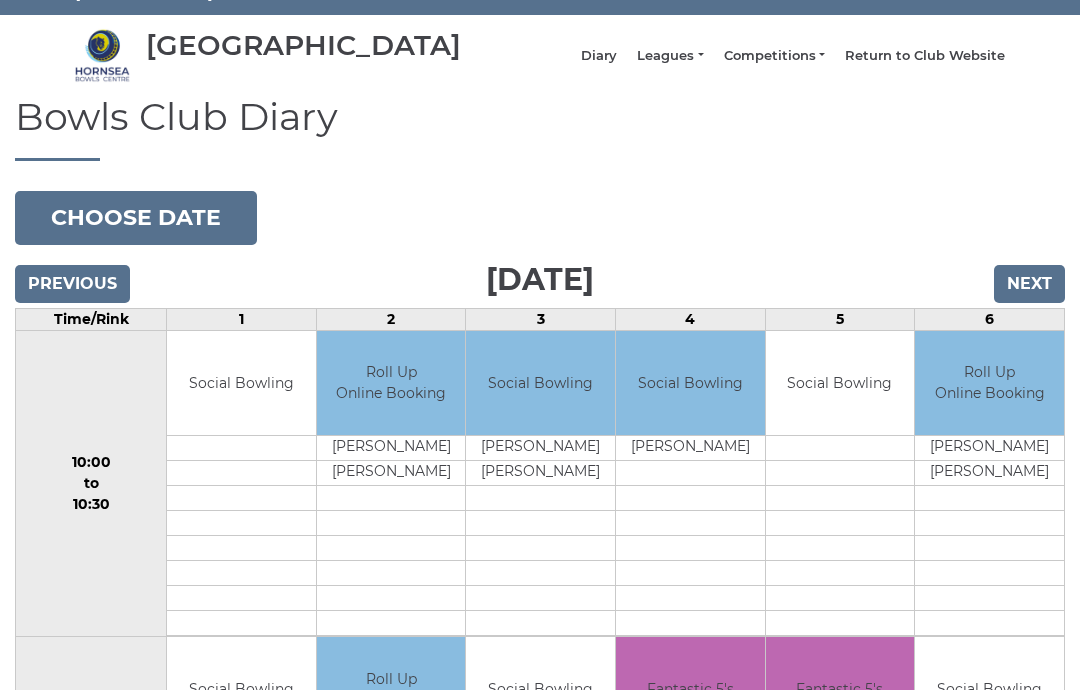 scroll, scrollTop: 0, scrollLeft: 0, axis: both 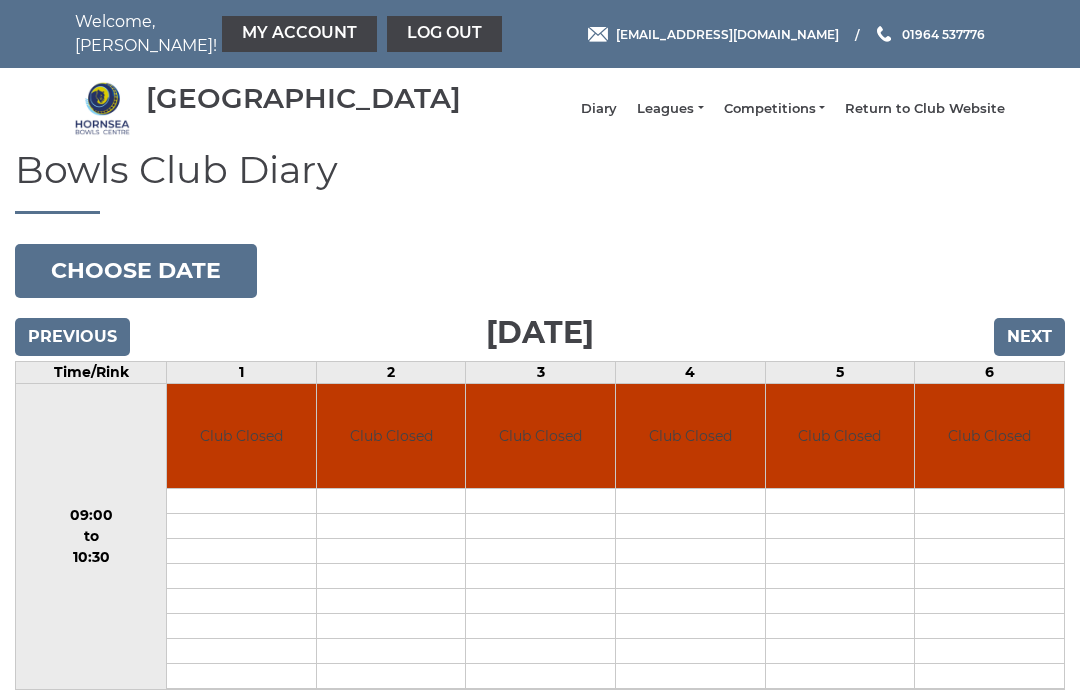 click on "[GEOGRAPHIC_DATA]" at bounding box center [303, 98] 